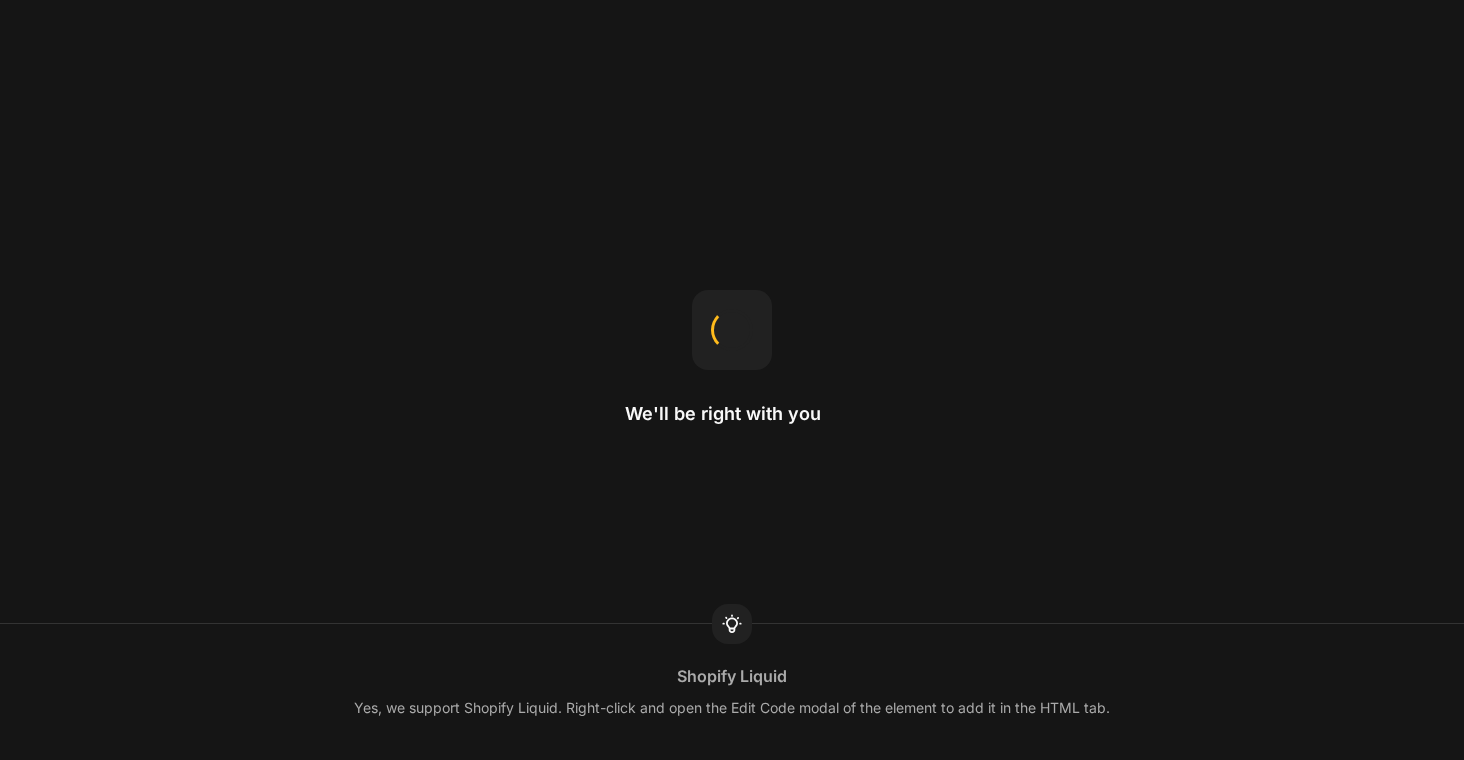scroll, scrollTop: 0, scrollLeft: 0, axis: both 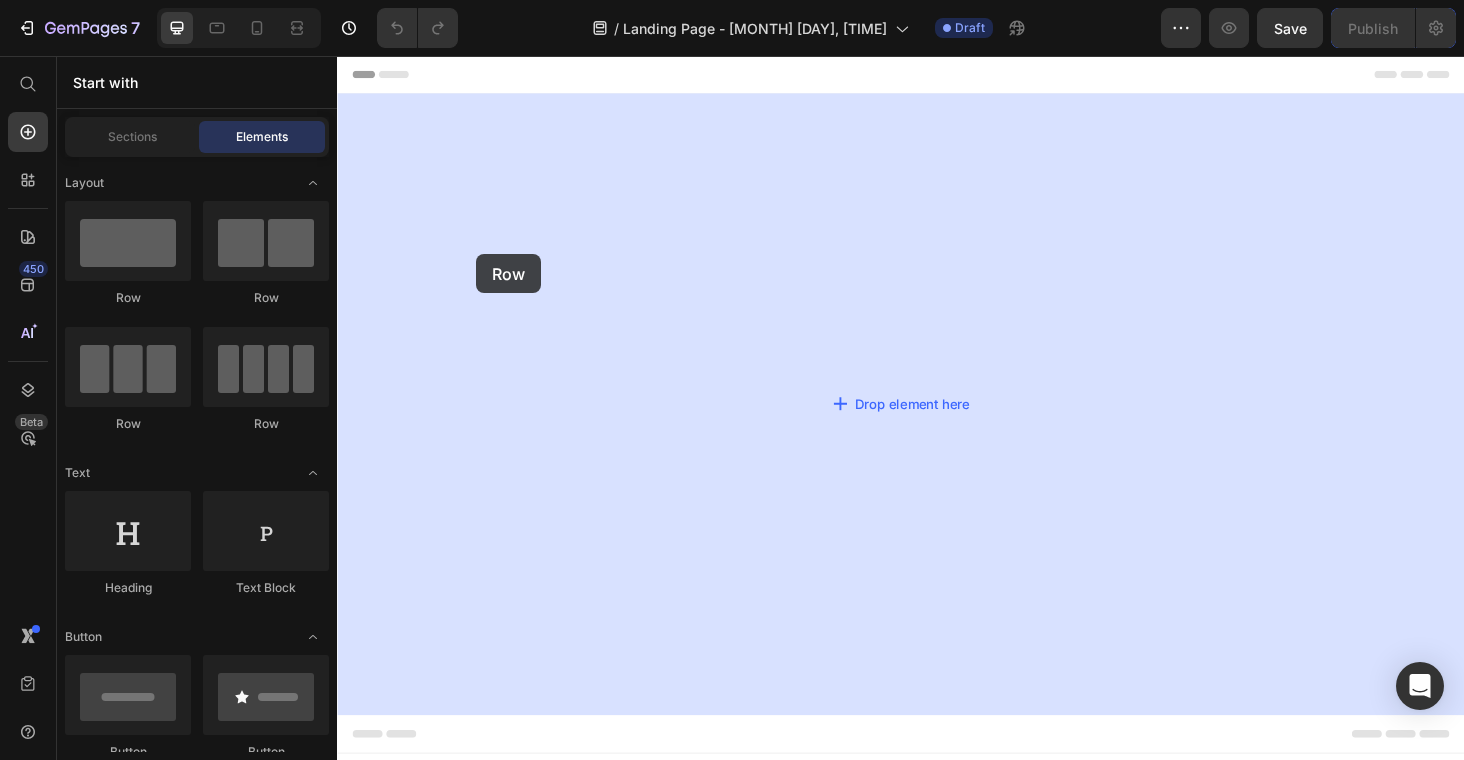 drag, startPoint x: 591, startPoint y: 288, endPoint x: 716, endPoint y: 323, distance: 129.80756 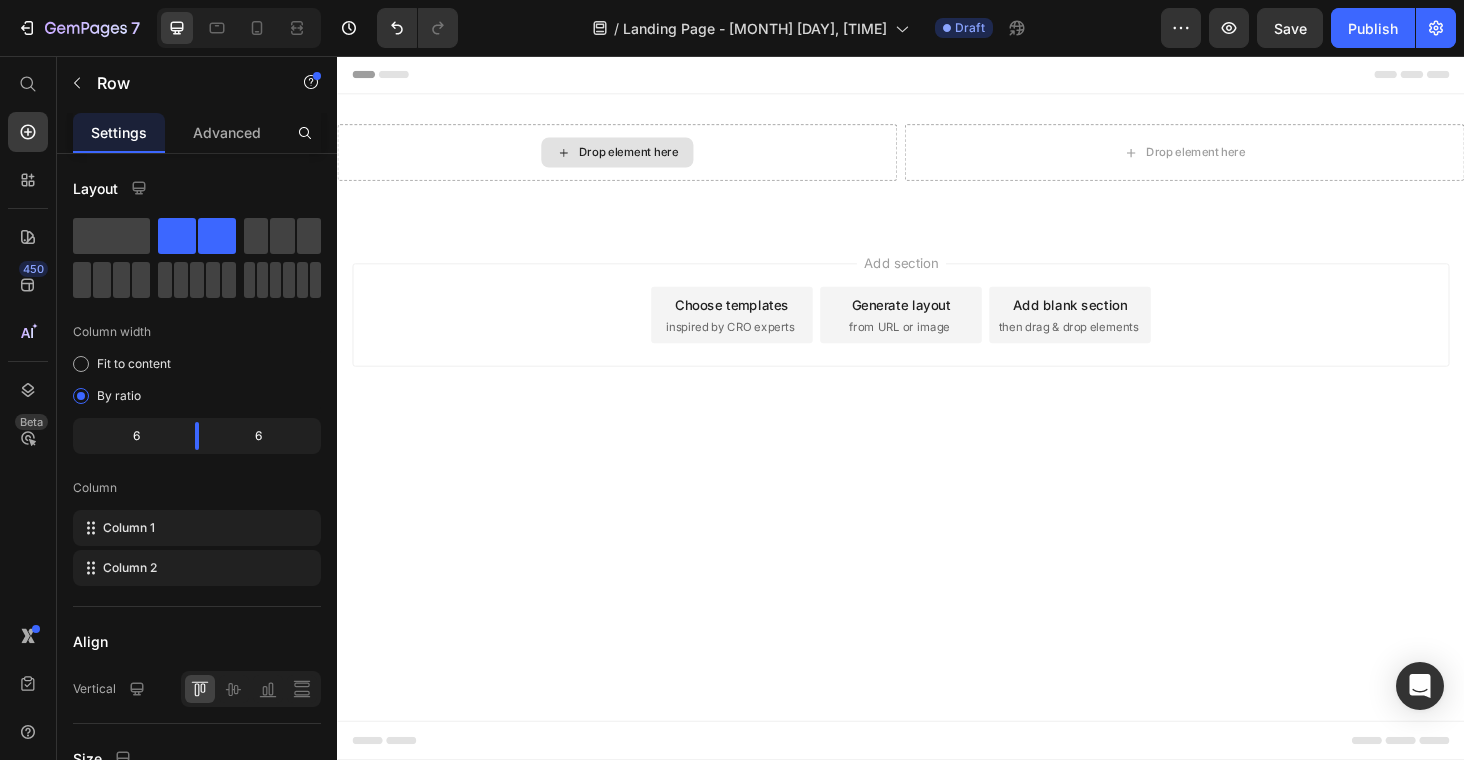 click on "Drop element here" at bounding box center [647, 159] 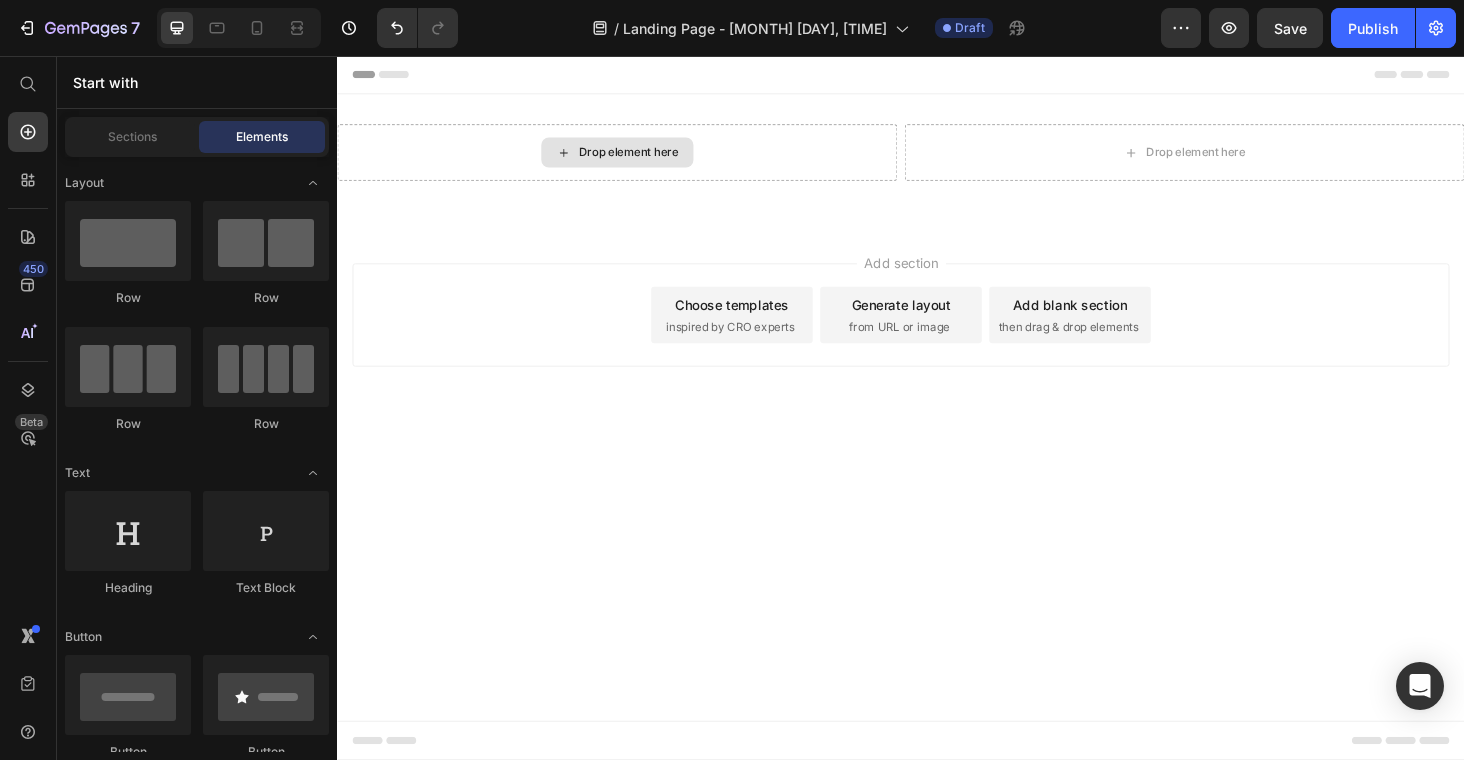 click on "Drop element here" at bounding box center [647, 159] 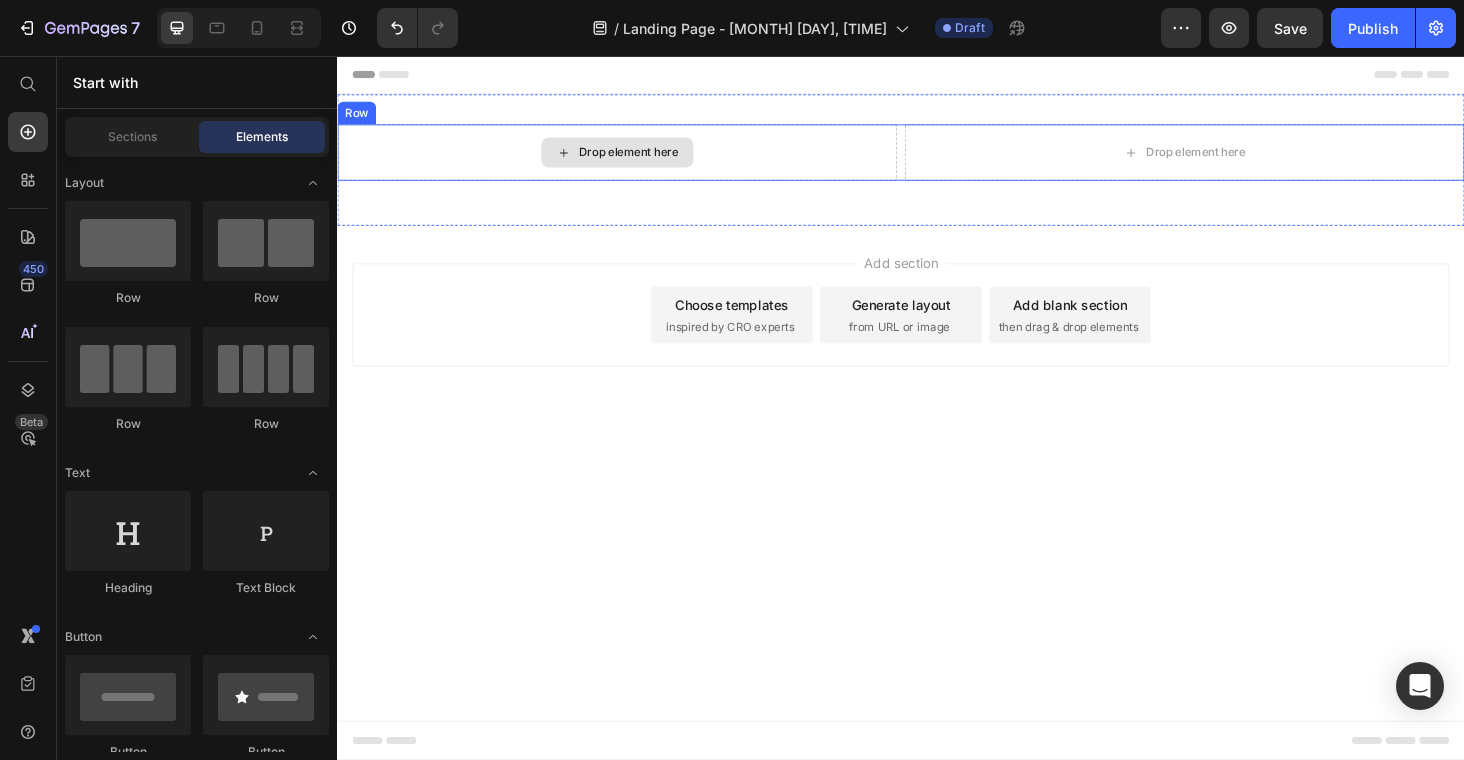 click 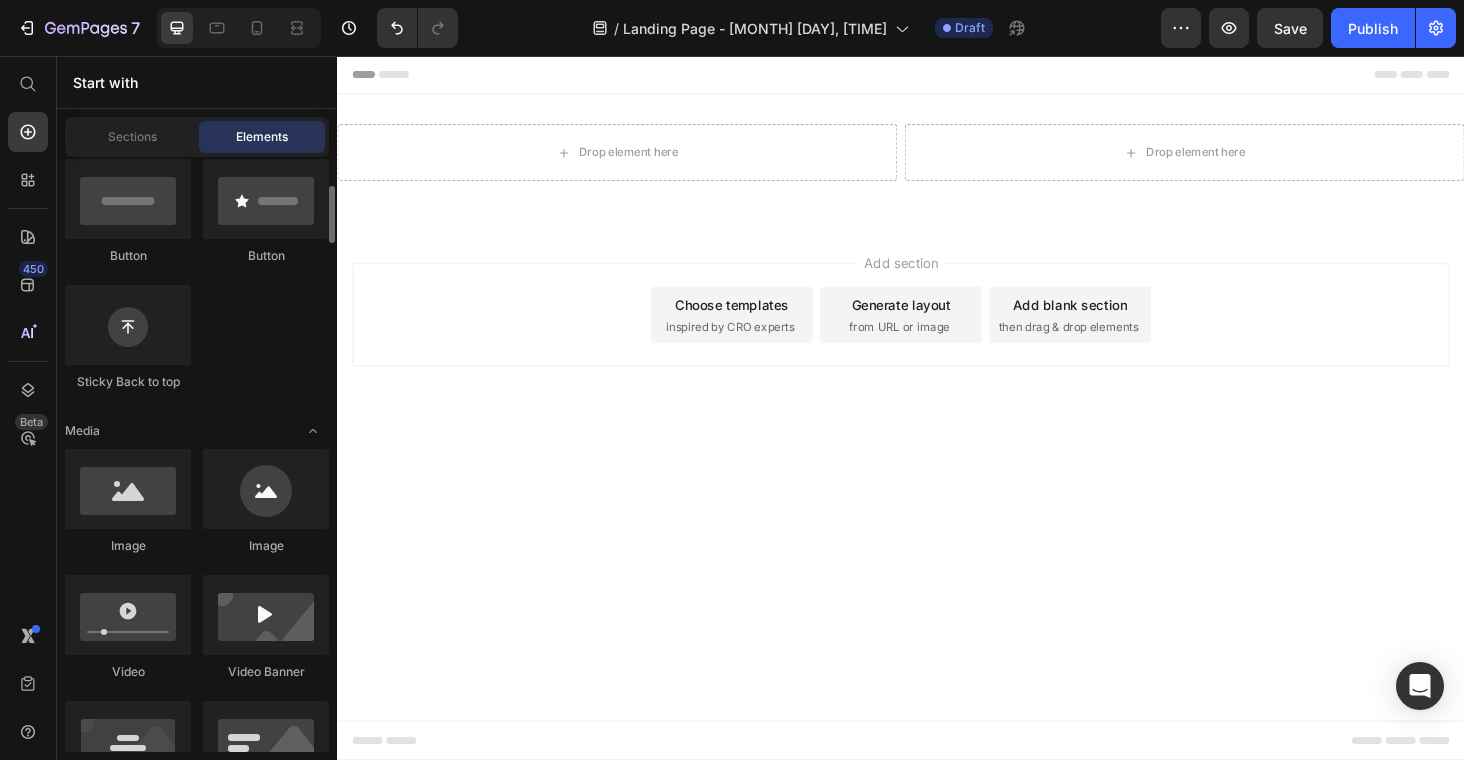 scroll, scrollTop: 625, scrollLeft: 0, axis: vertical 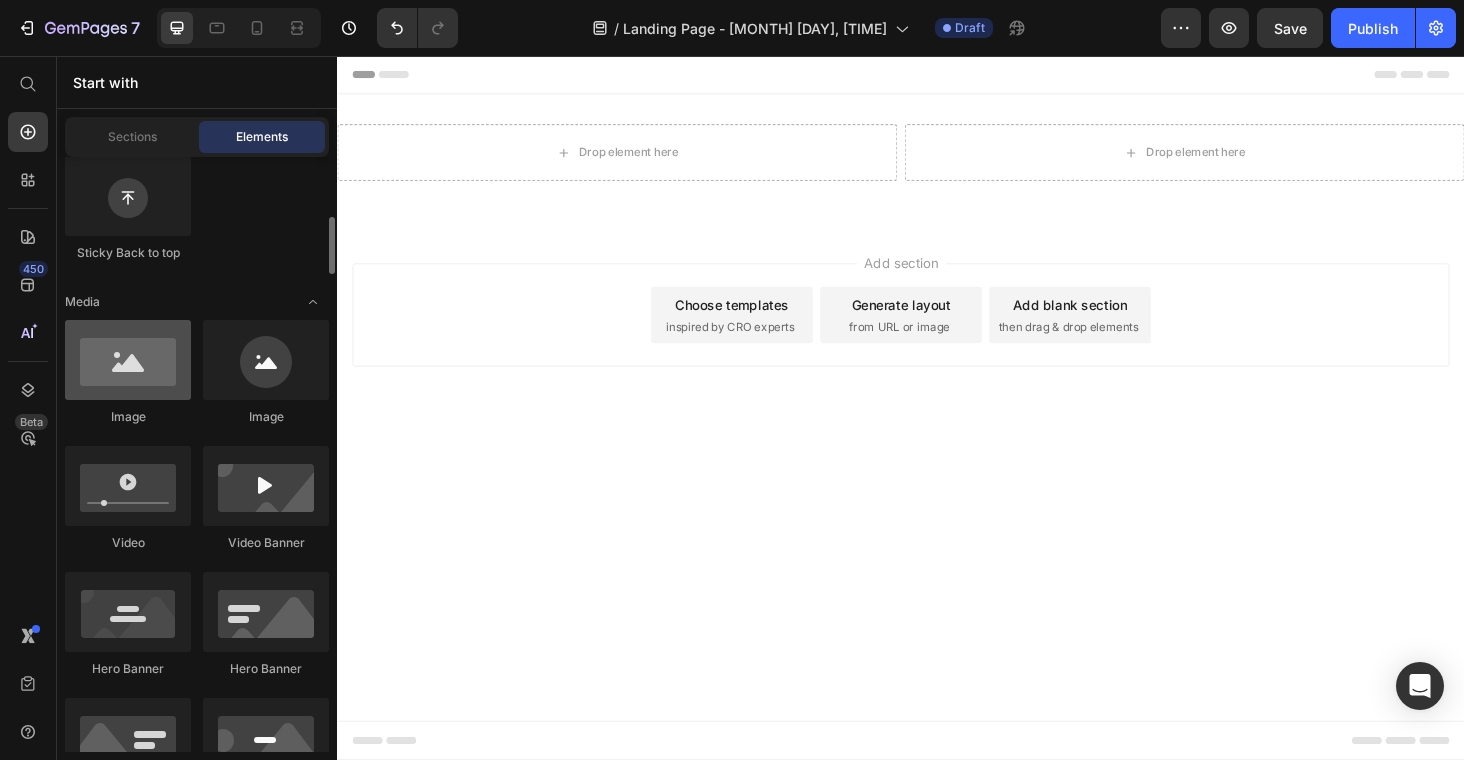 click at bounding box center [128, 360] 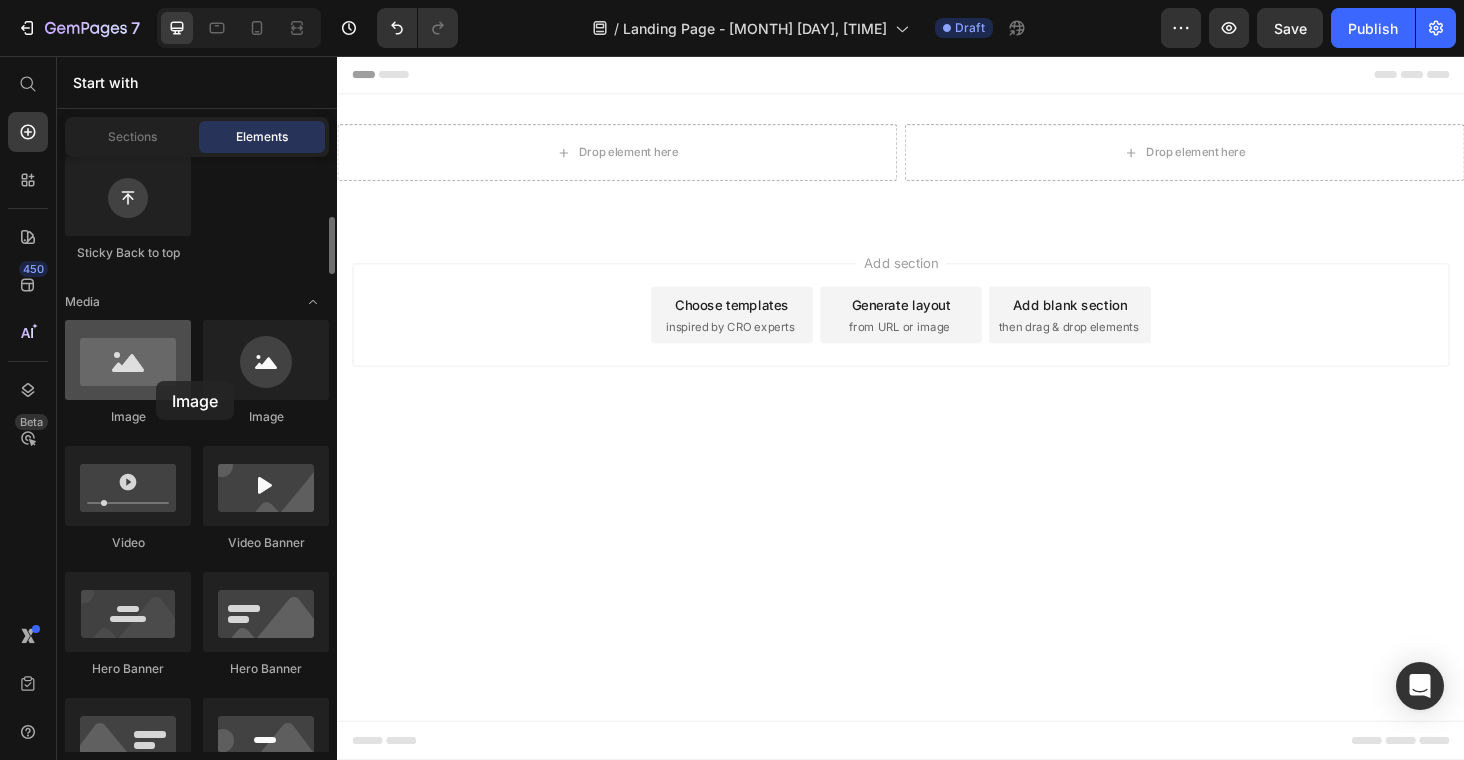 click at bounding box center [128, 360] 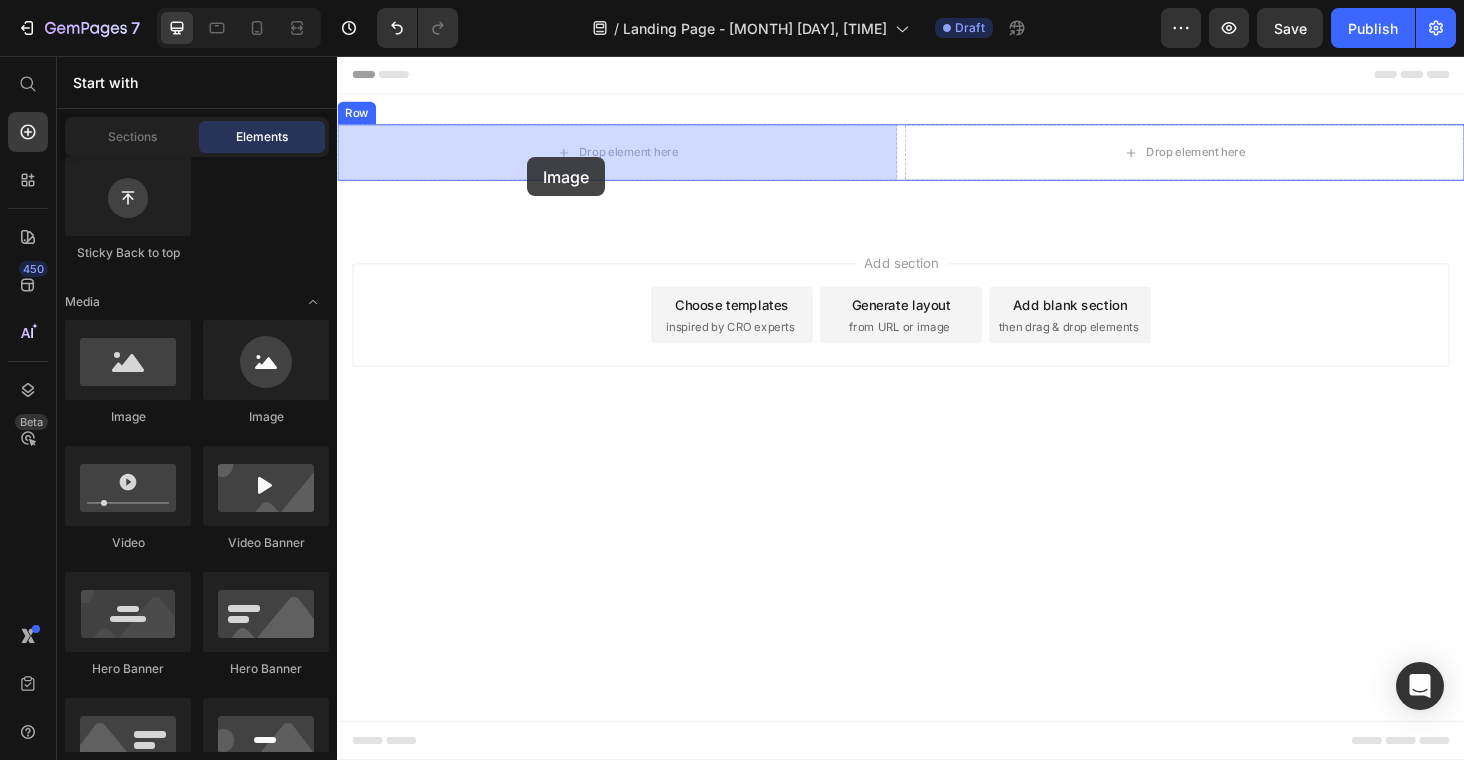drag, startPoint x: 493, startPoint y: 437, endPoint x: 539, endPoint y: 164, distance: 276.84833 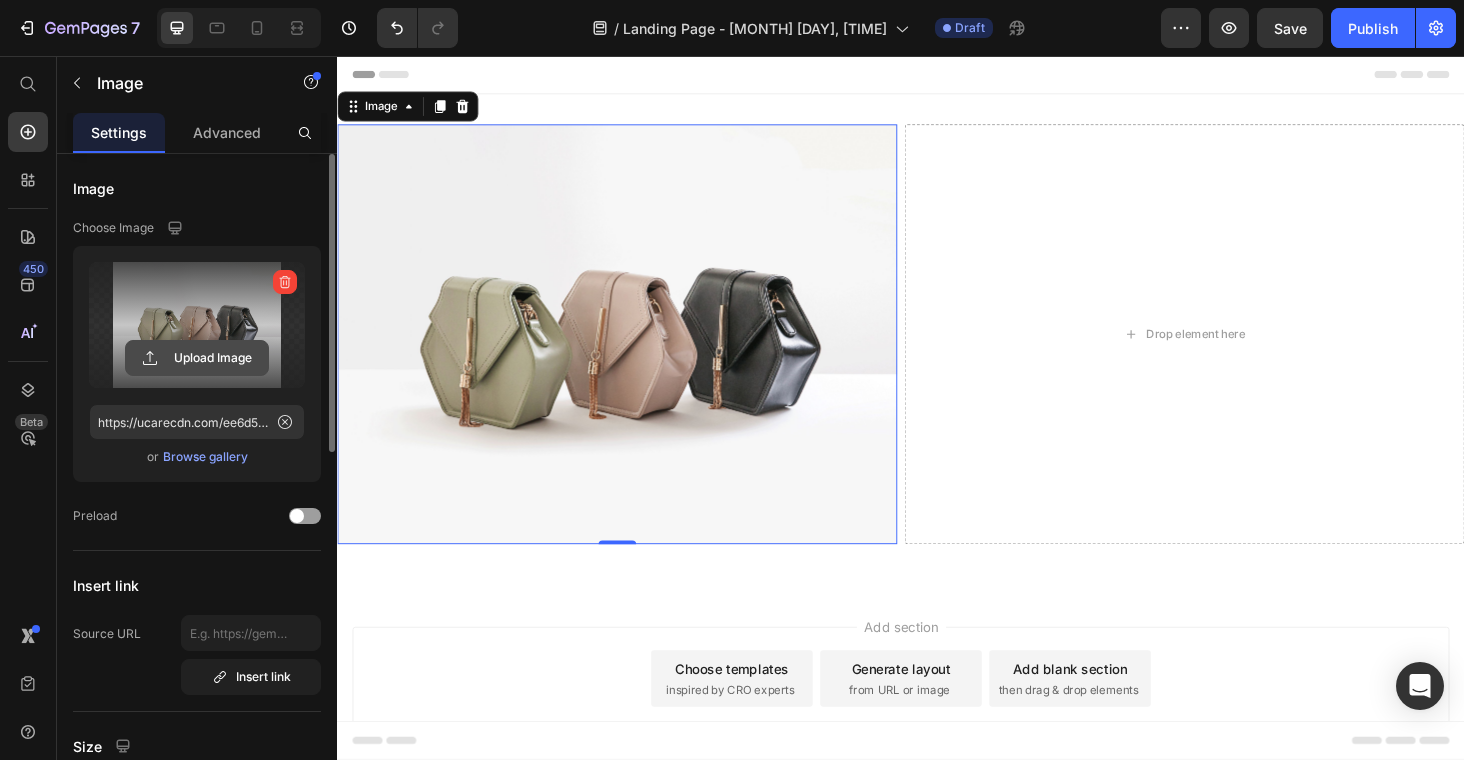 click 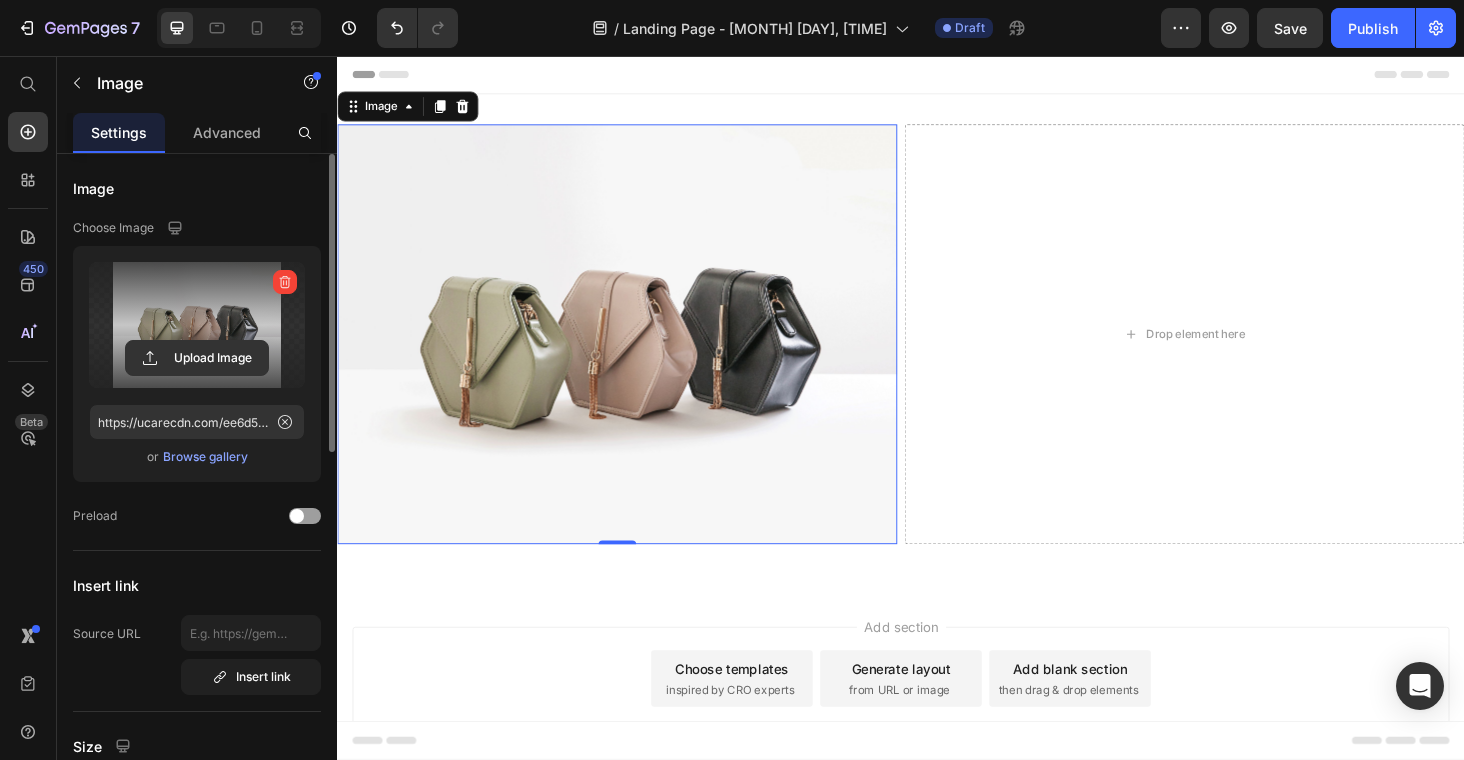 click at bounding box center [197, 325] 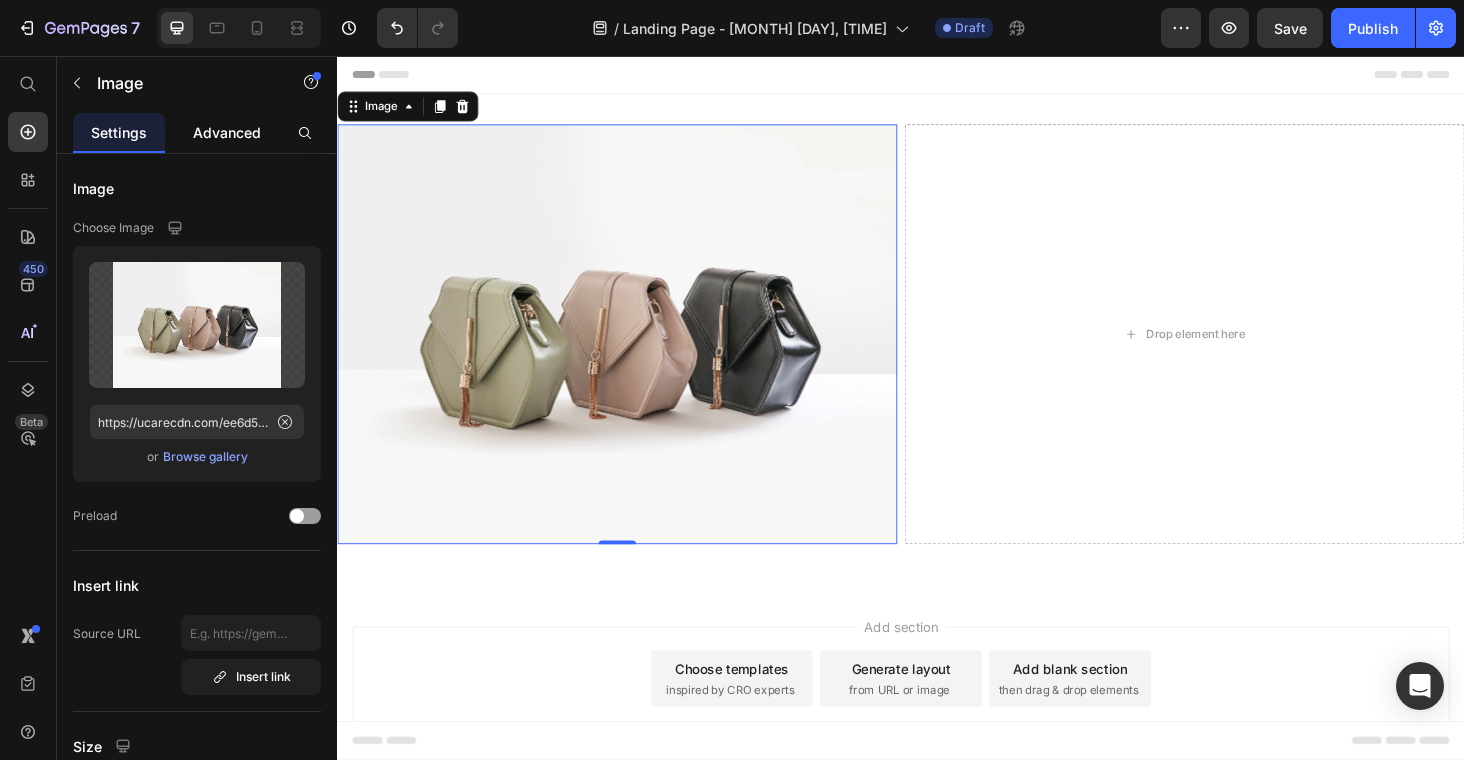 click on "Advanced" at bounding box center [227, 132] 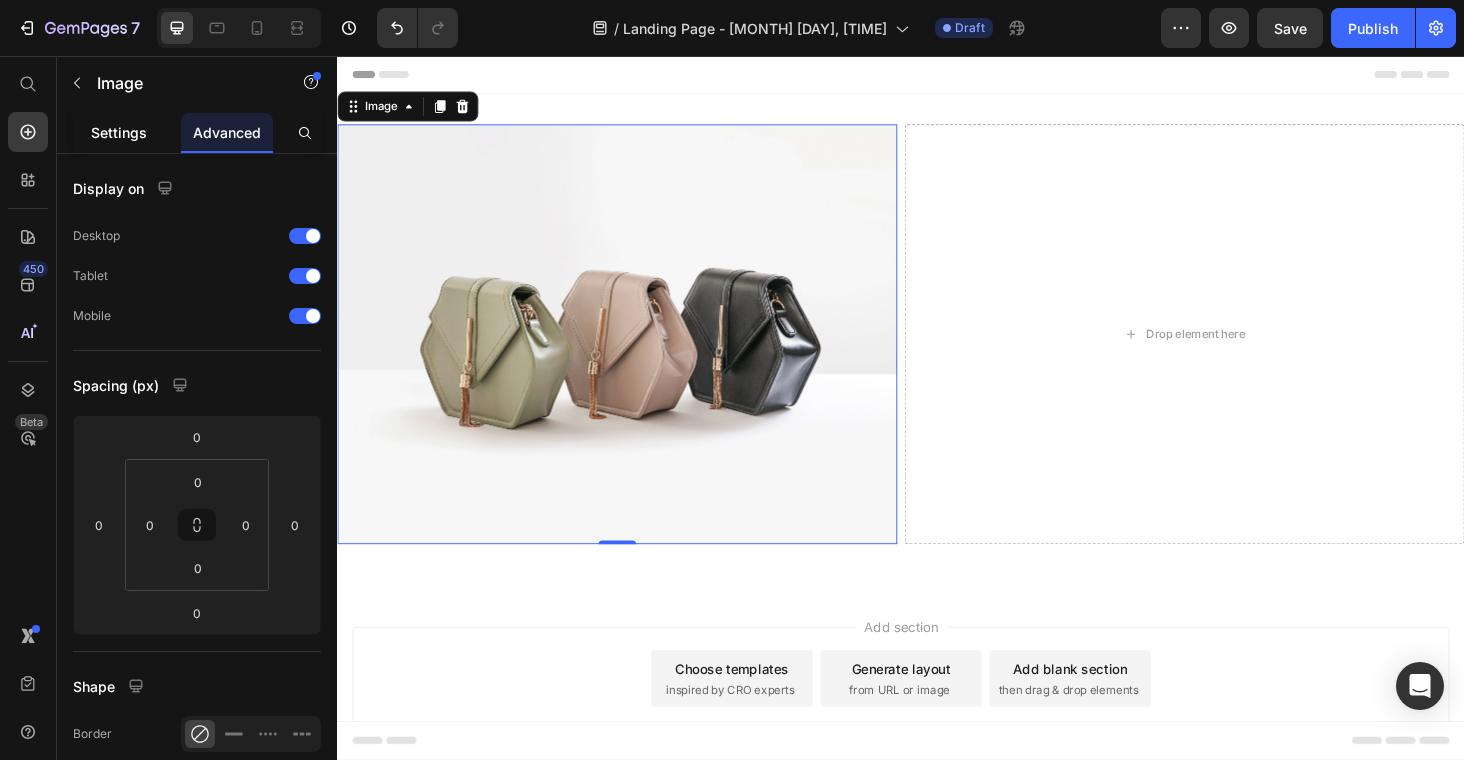 click on "Settings" at bounding box center (119, 132) 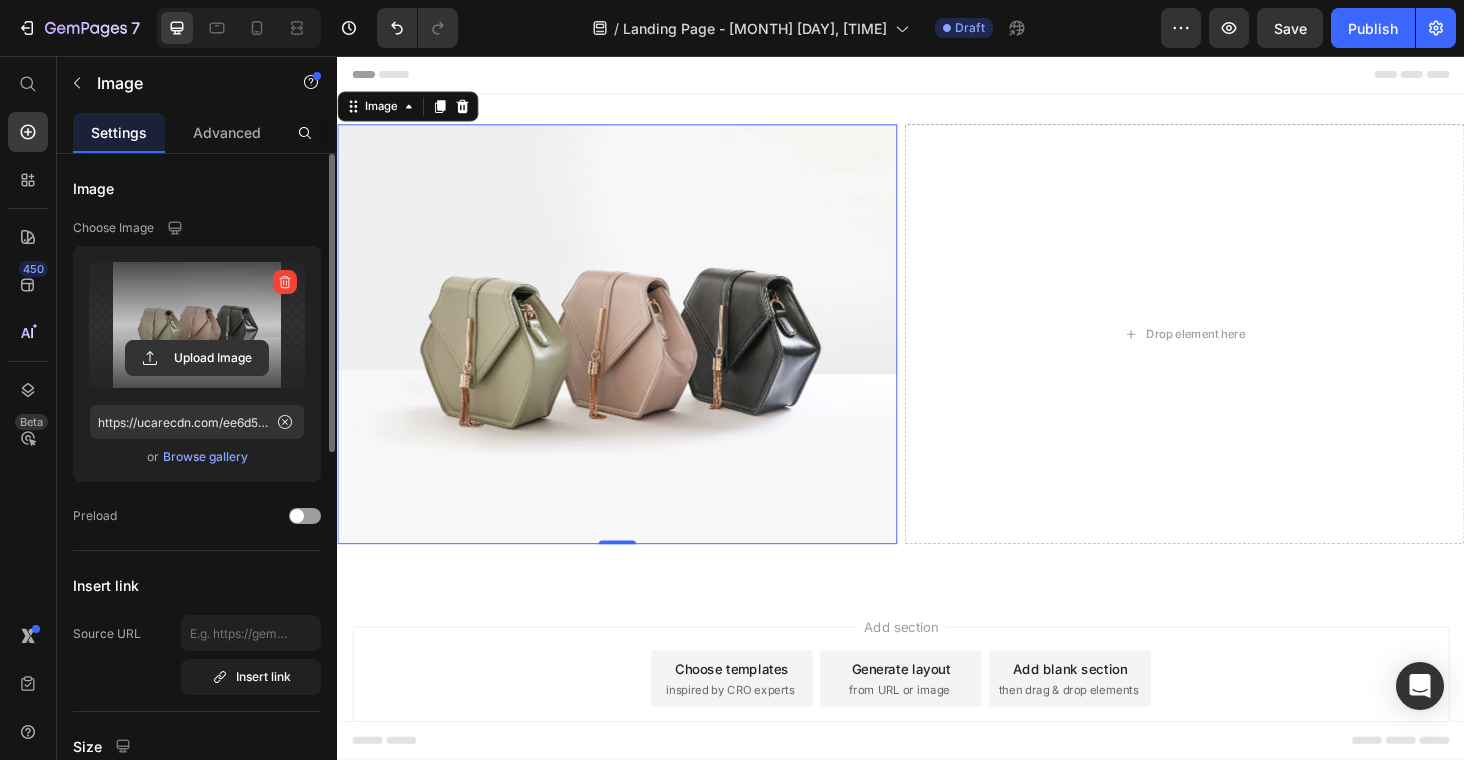 click at bounding box center [197, 325] 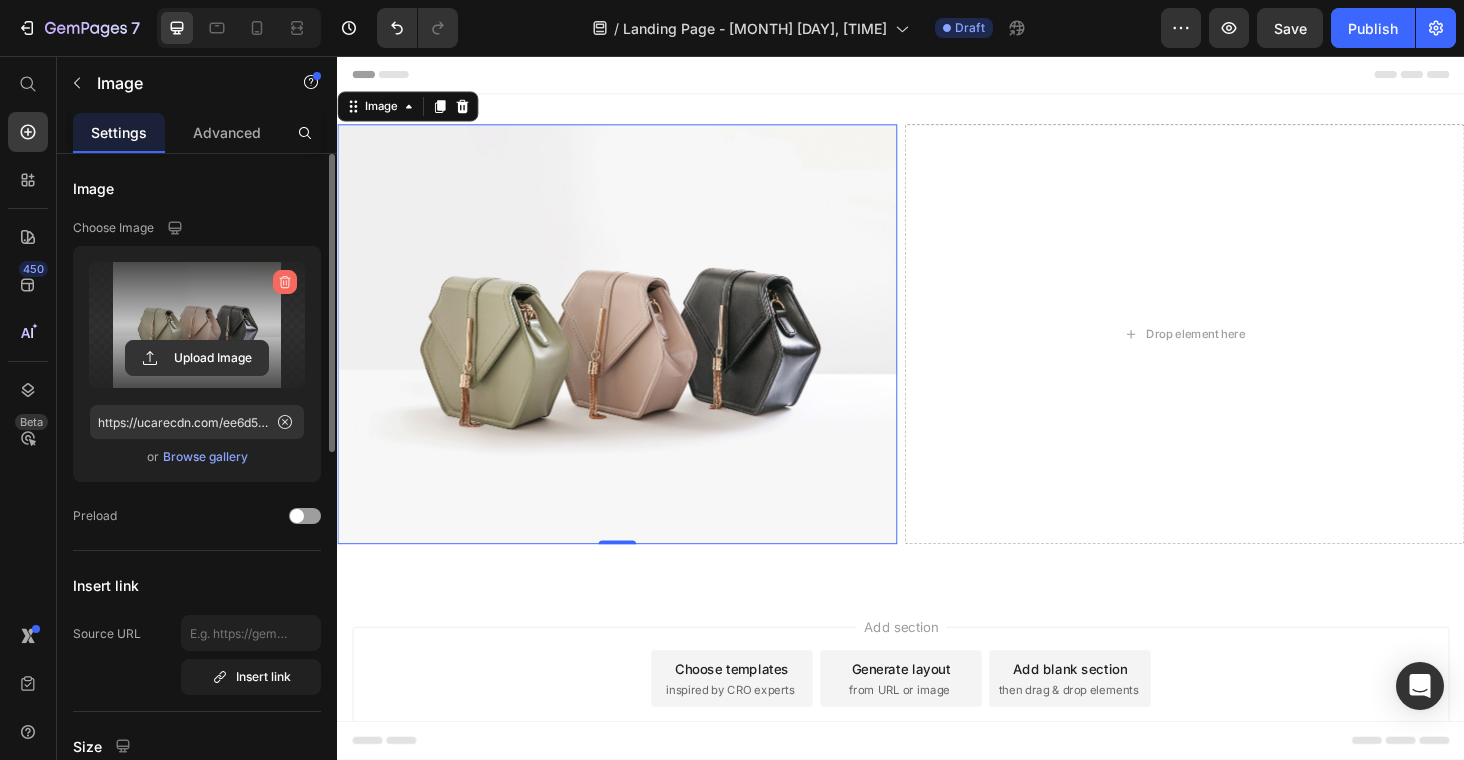 click 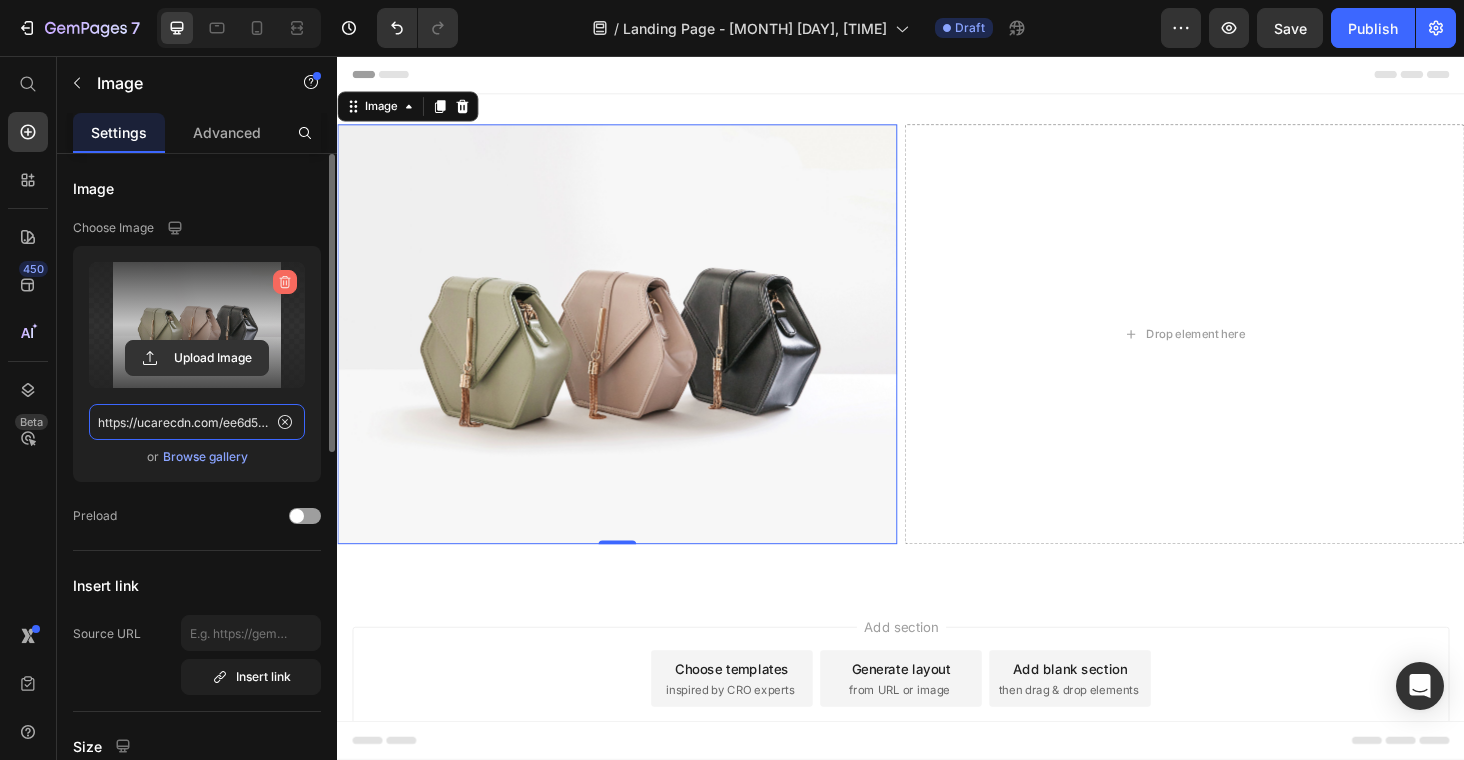 type 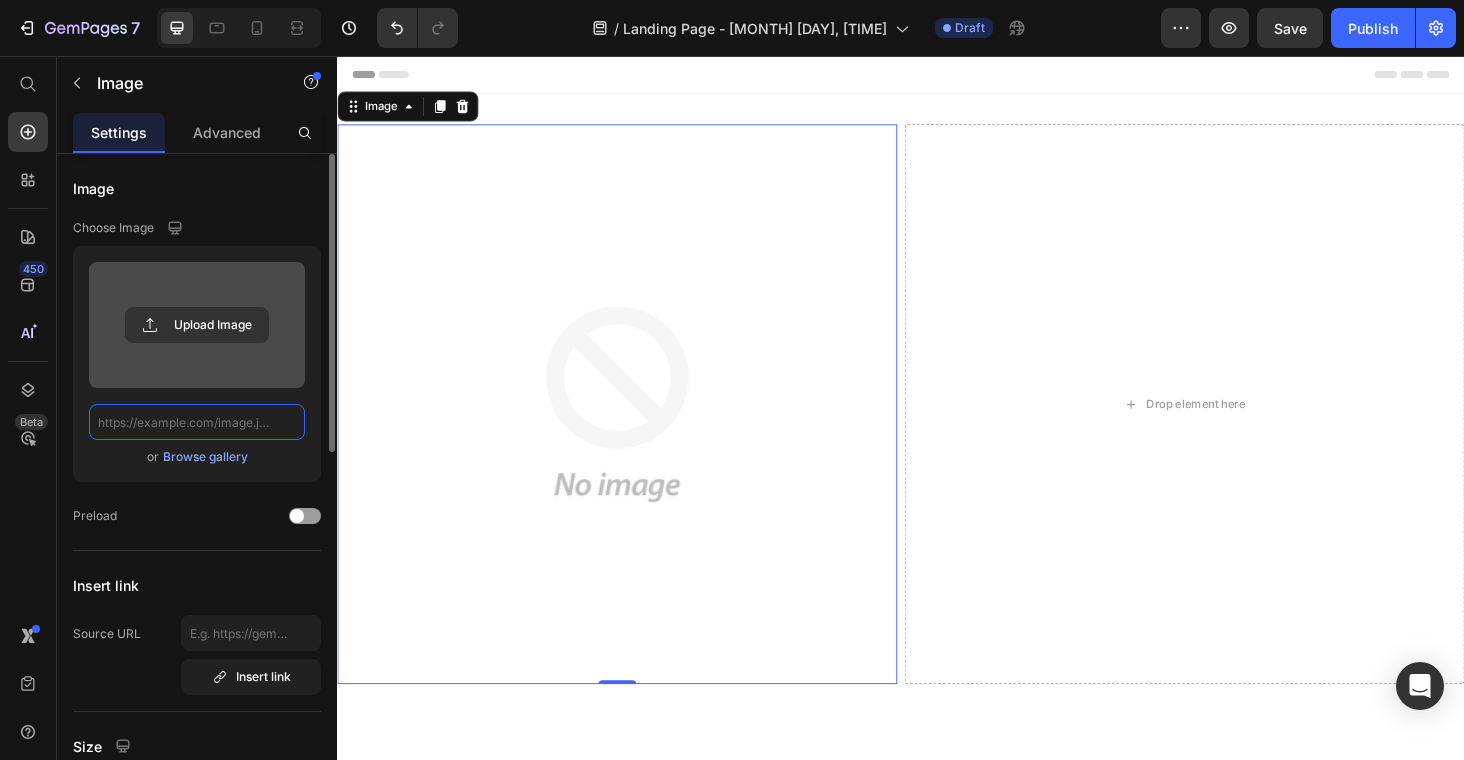 scroll, scrollTop: 0, scrollLeft: 0, axis: both 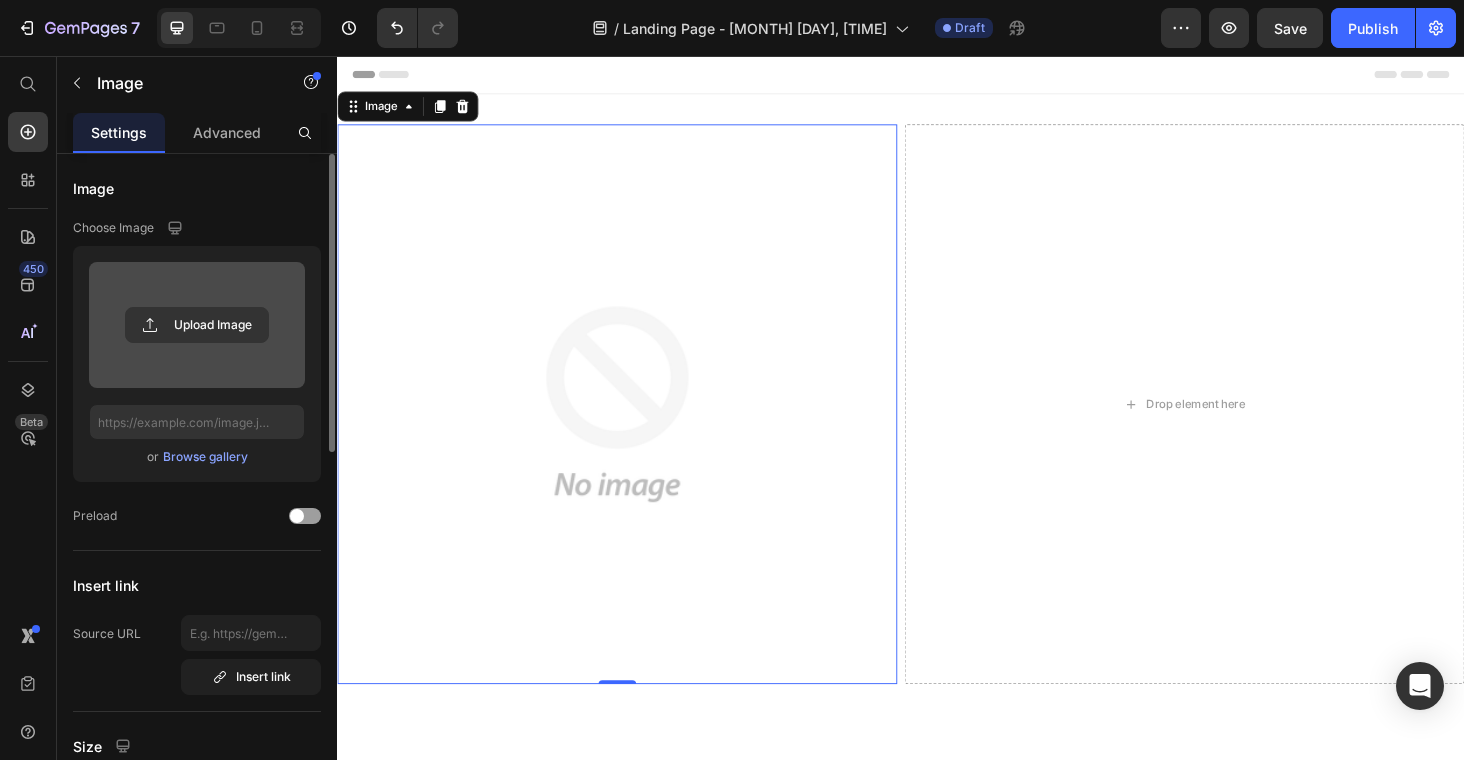 click on "Browse gallery" at bounding box center (205, 457) 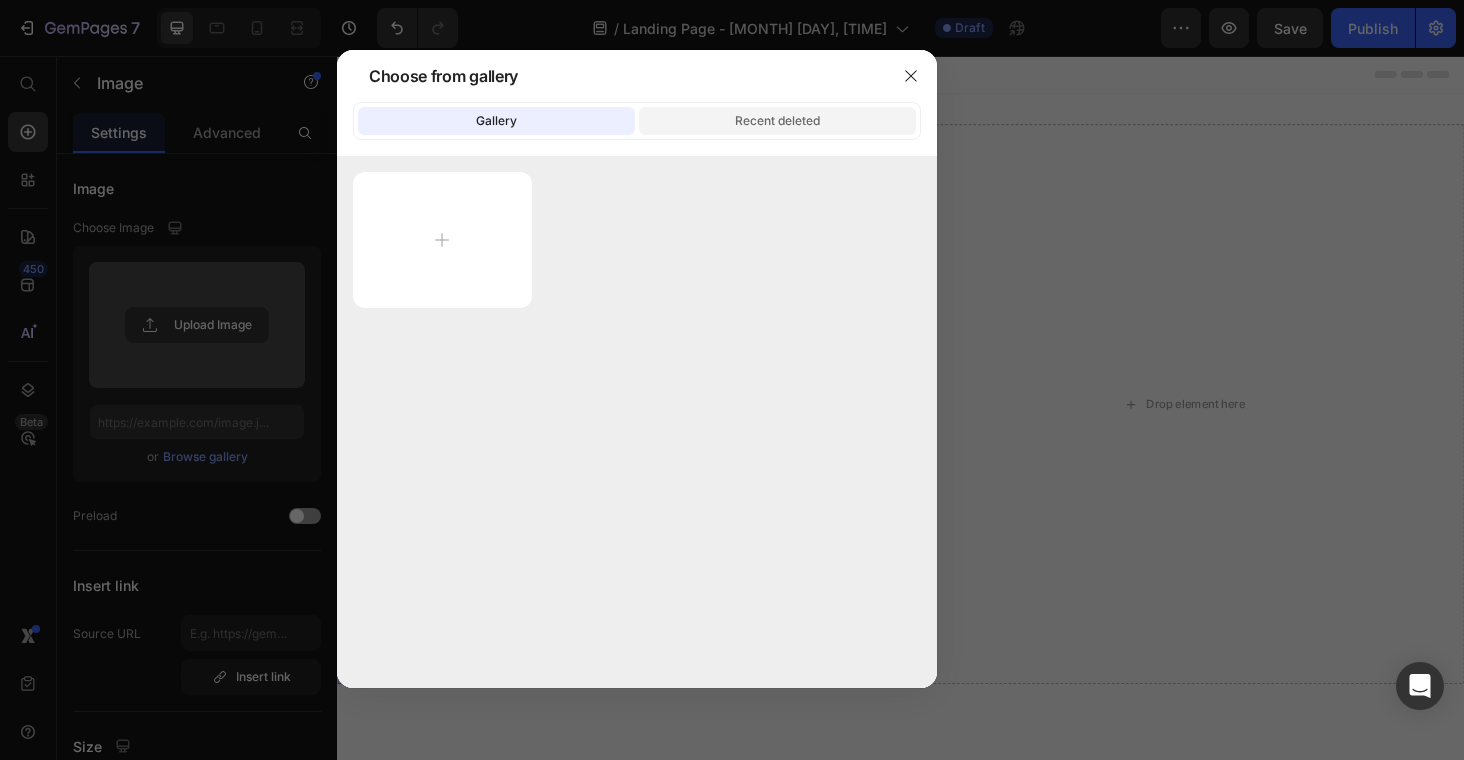 click on "Recent deleted" 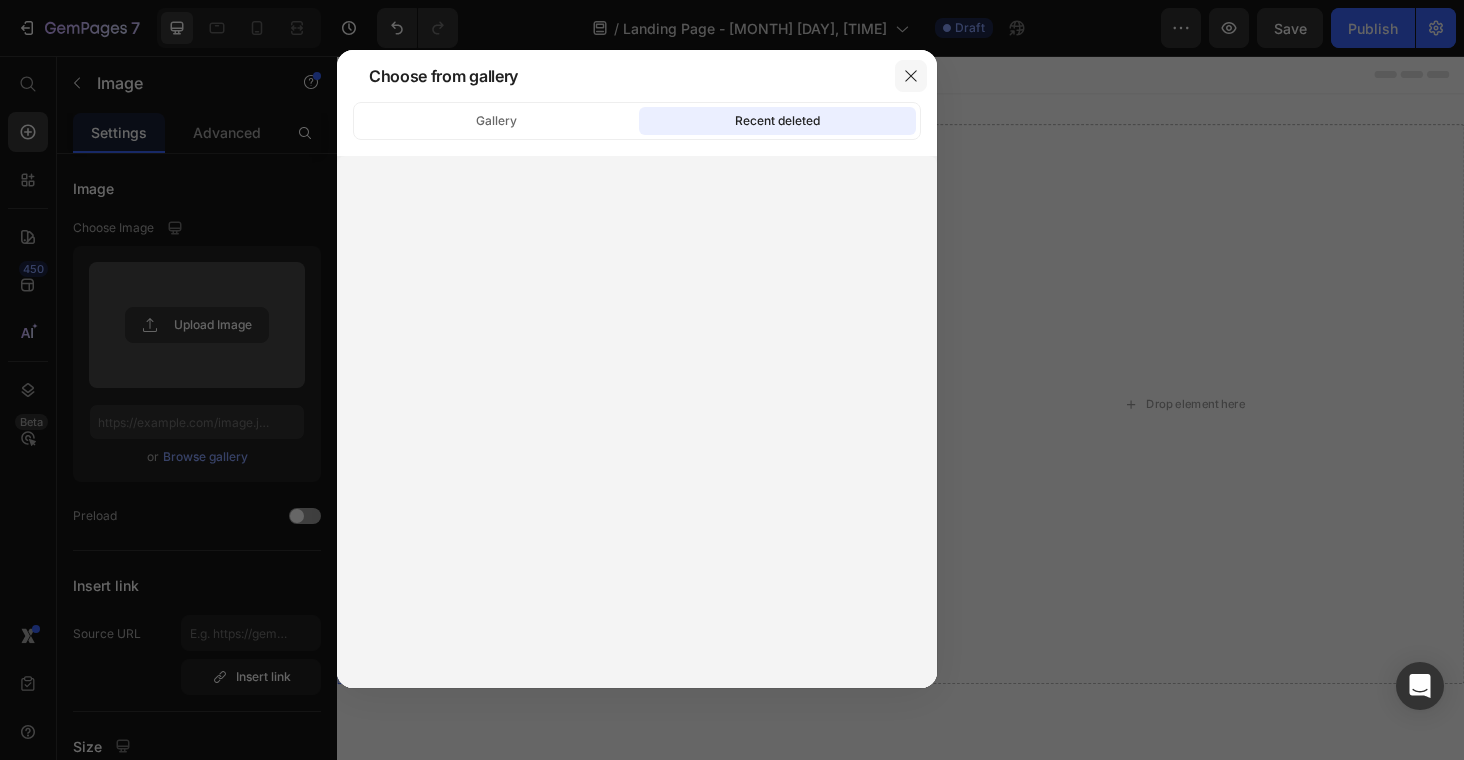 click at bounding box center (911, 76) 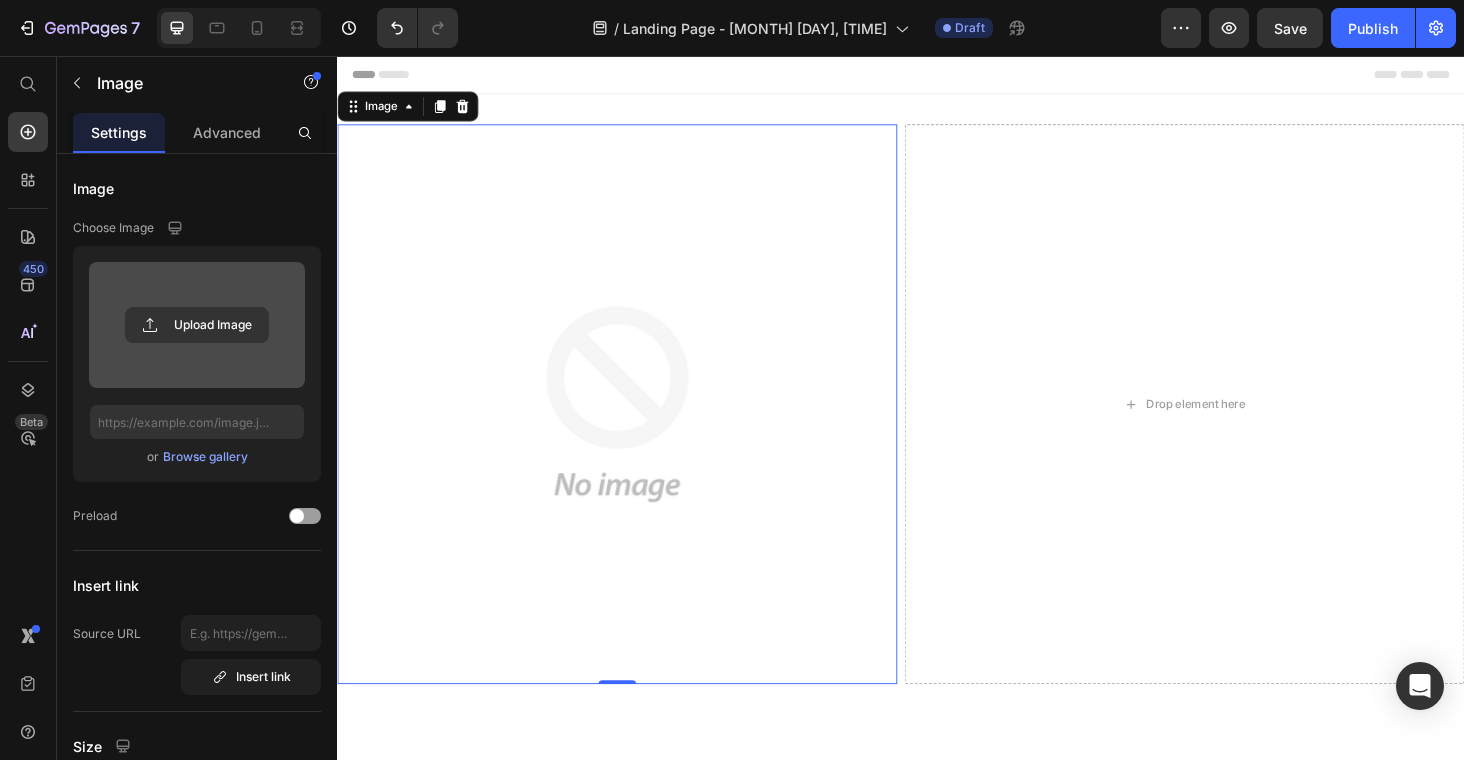 click at bounding box center [197, 325] 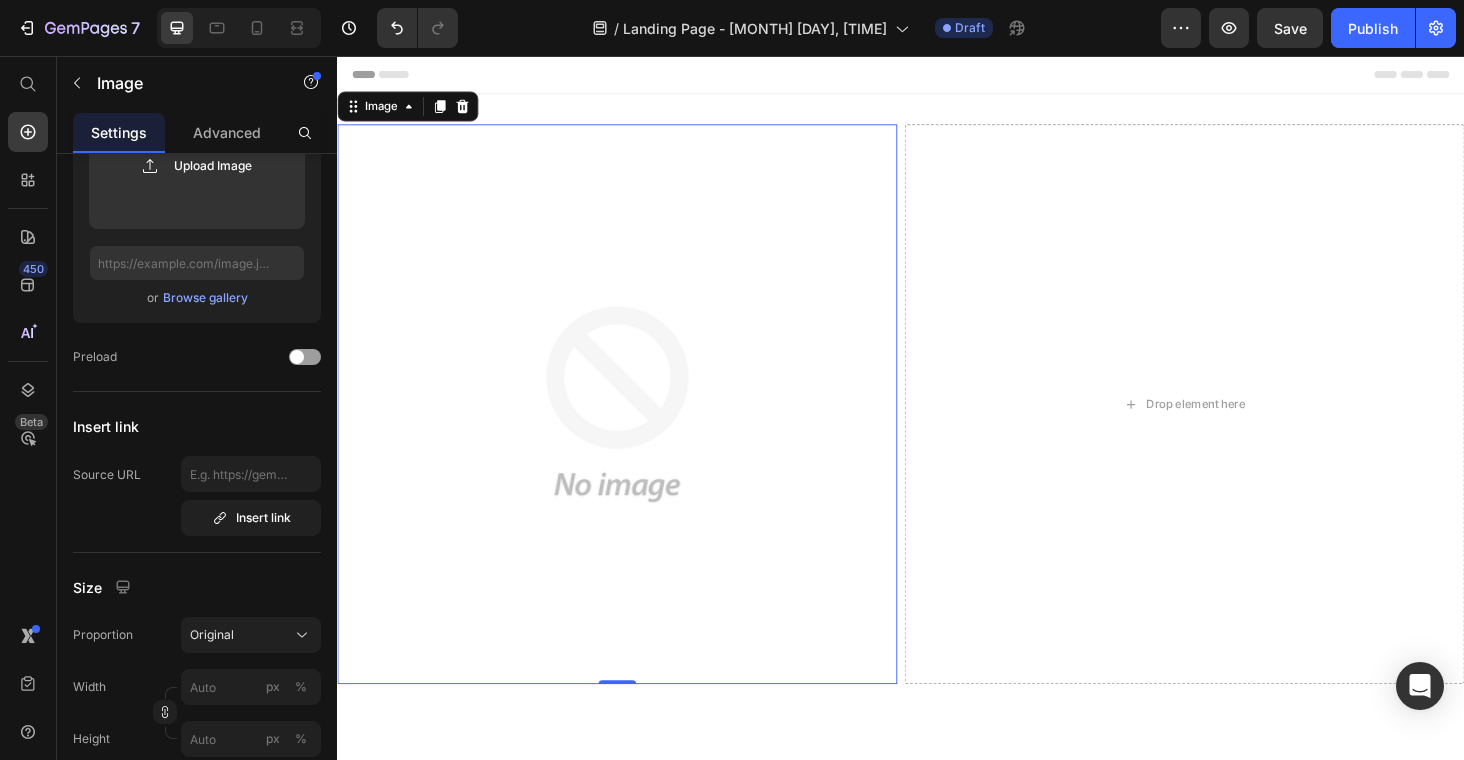 scroll, scrollTop: 0, scrollLeft: 0, axis: both 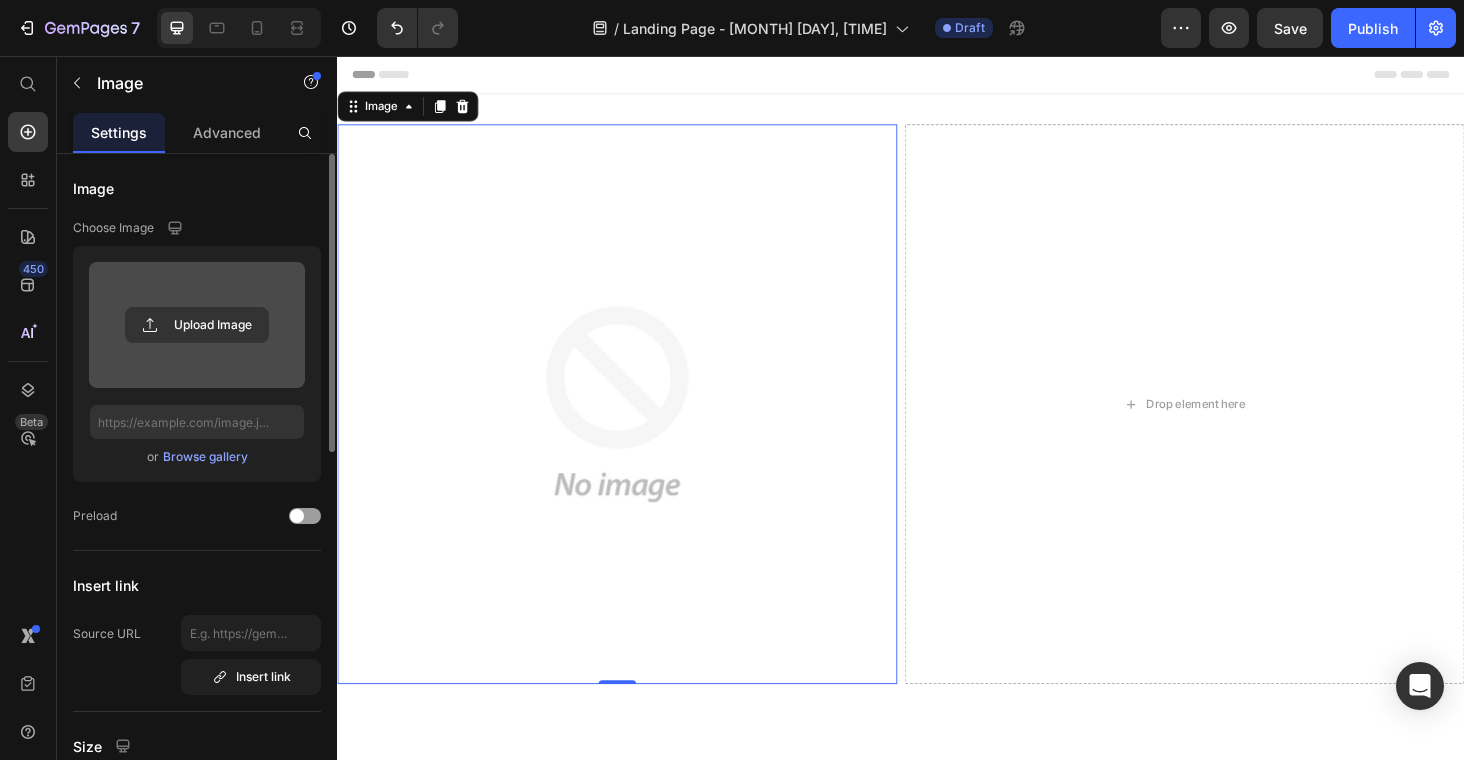 click at bounding box center [197, 325] 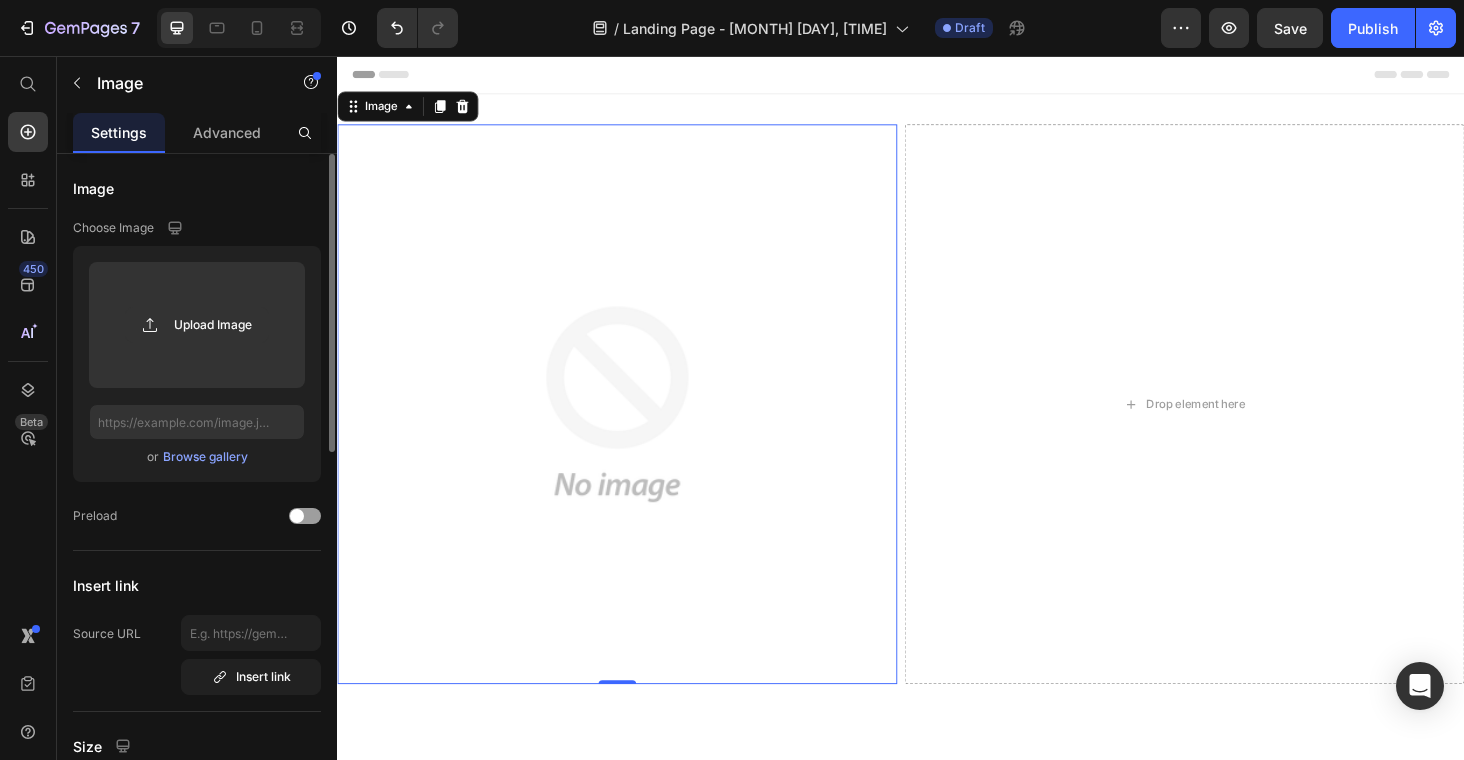 click on "Upload Image  or   Browse gallery" 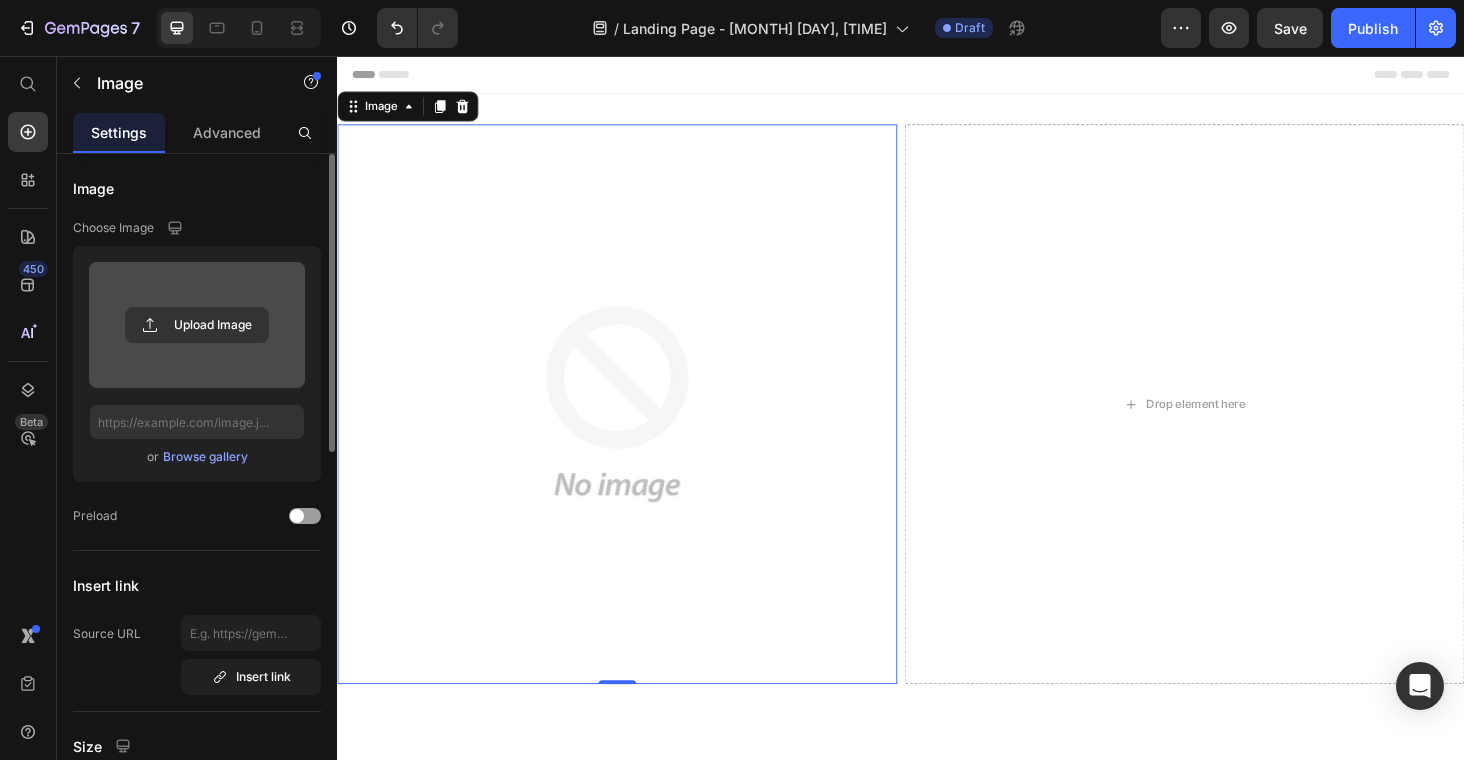click at bounding box center (197, 325) 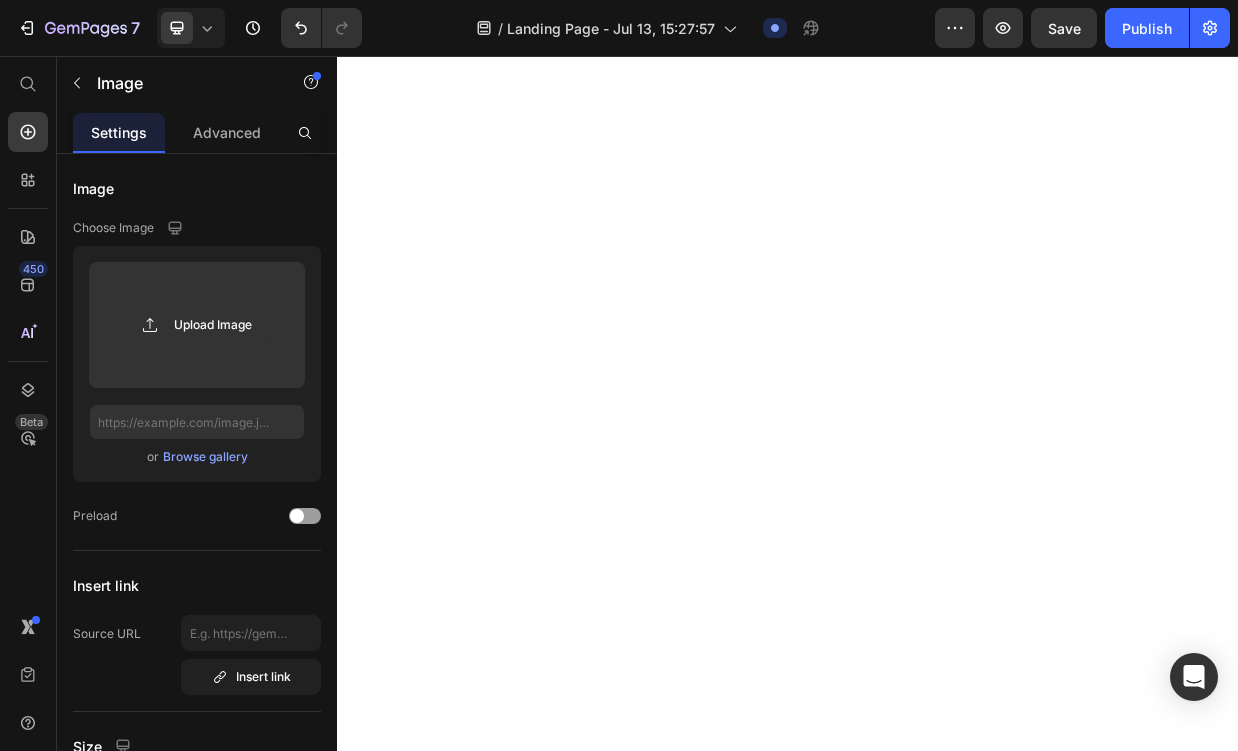 scroll, scrollTop: 0, scrollLeft: 0, axis: both 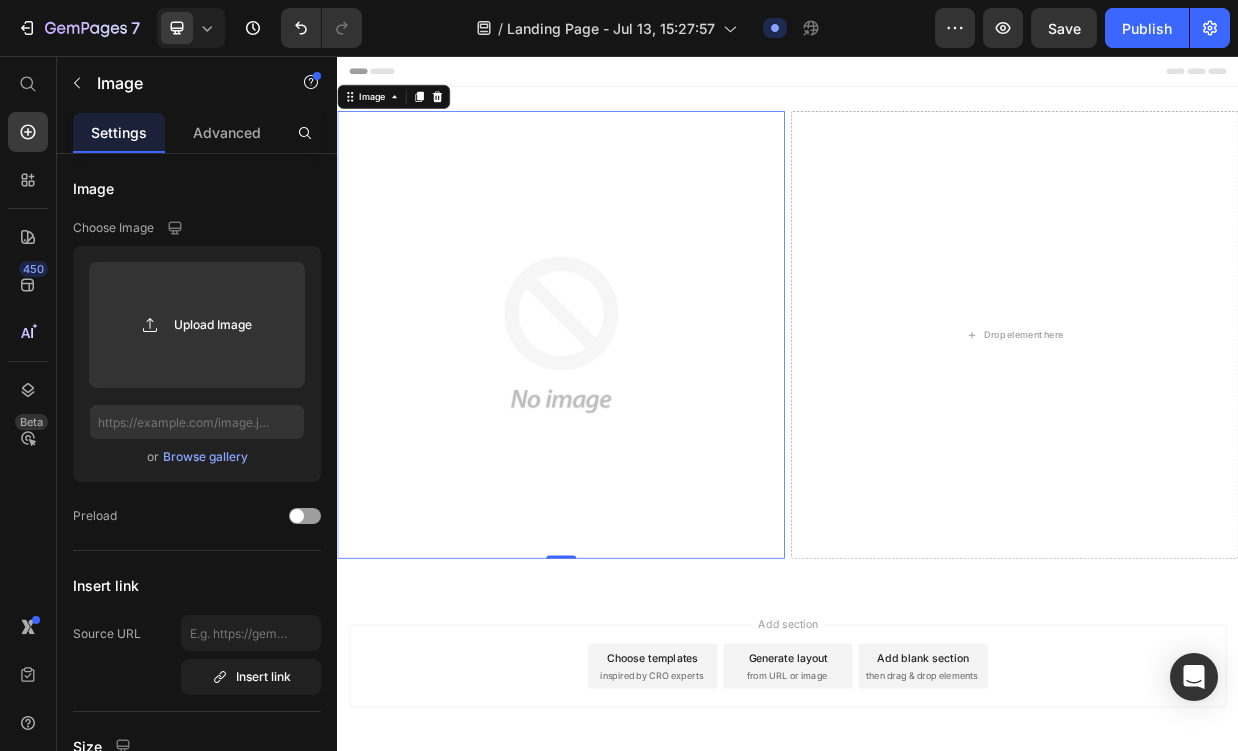 drag, startPoint x: 473, startPoint y: 335, endPoint x: 535, endPoint y: 294, distance: 74.330345 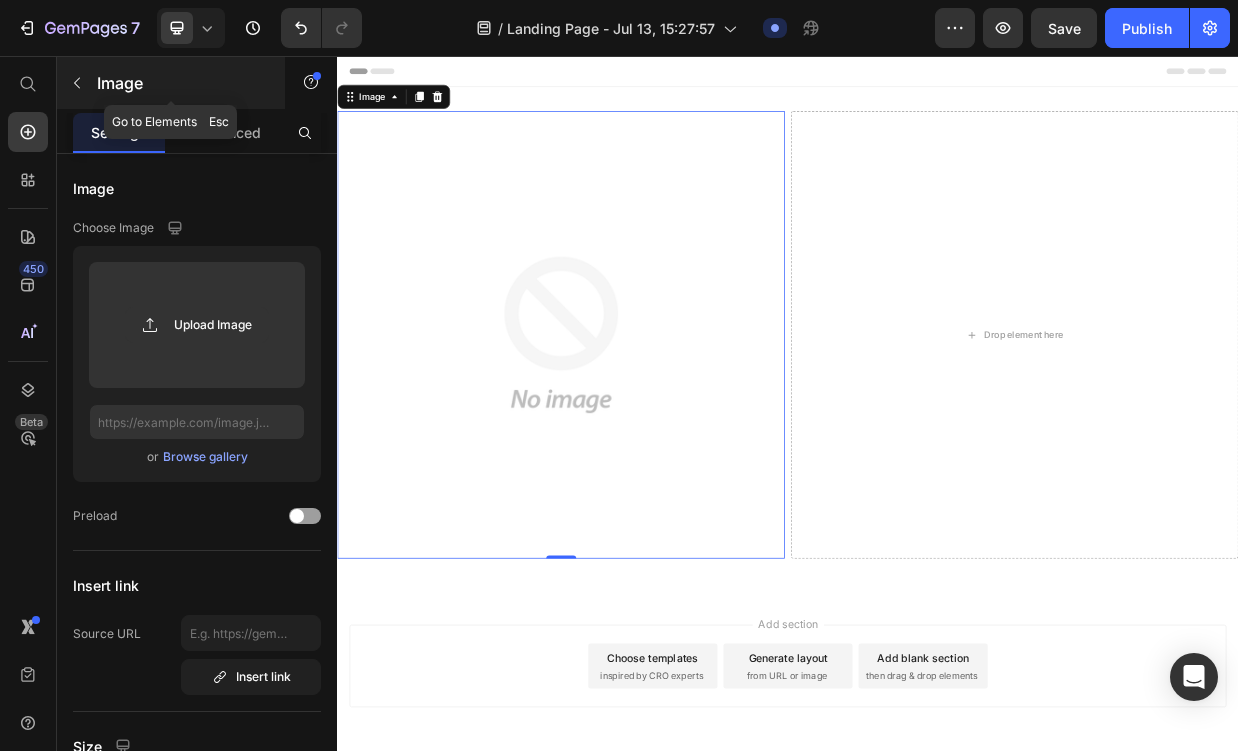 click at bounding box center (77, 83) 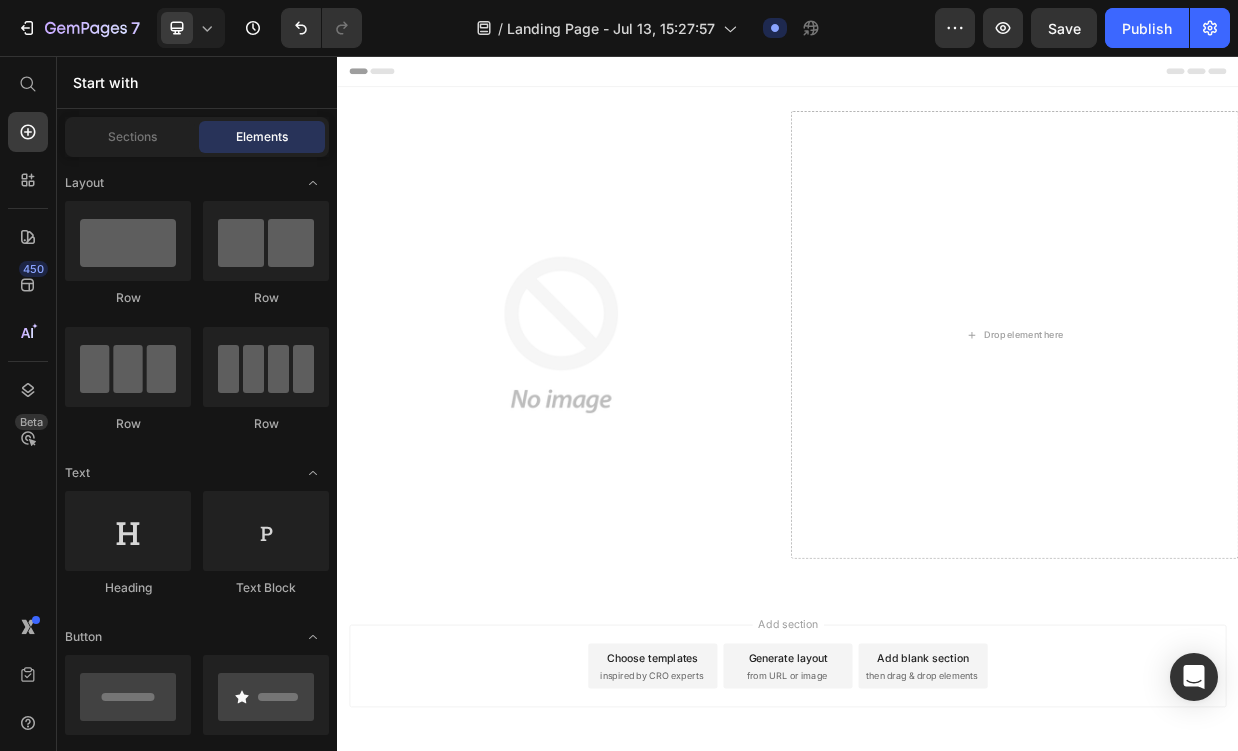 click at bounding box center [128, 985] 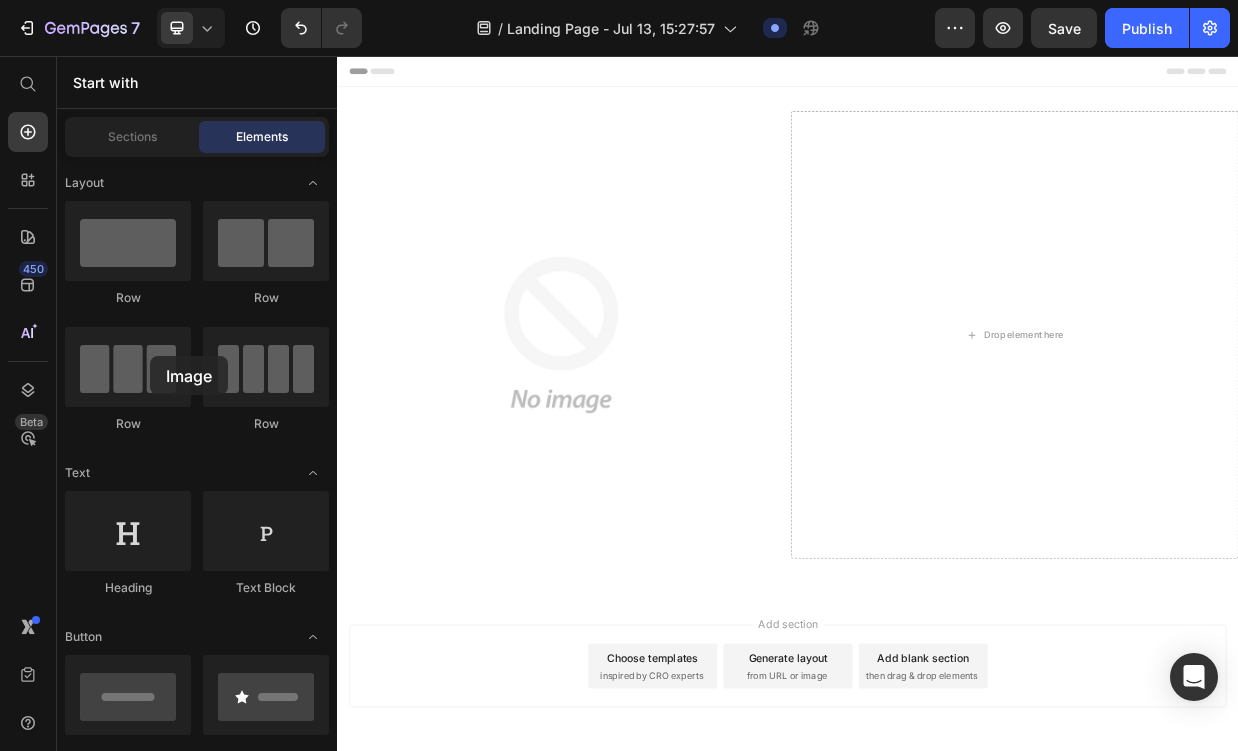 click at bounding box center (128, 985) 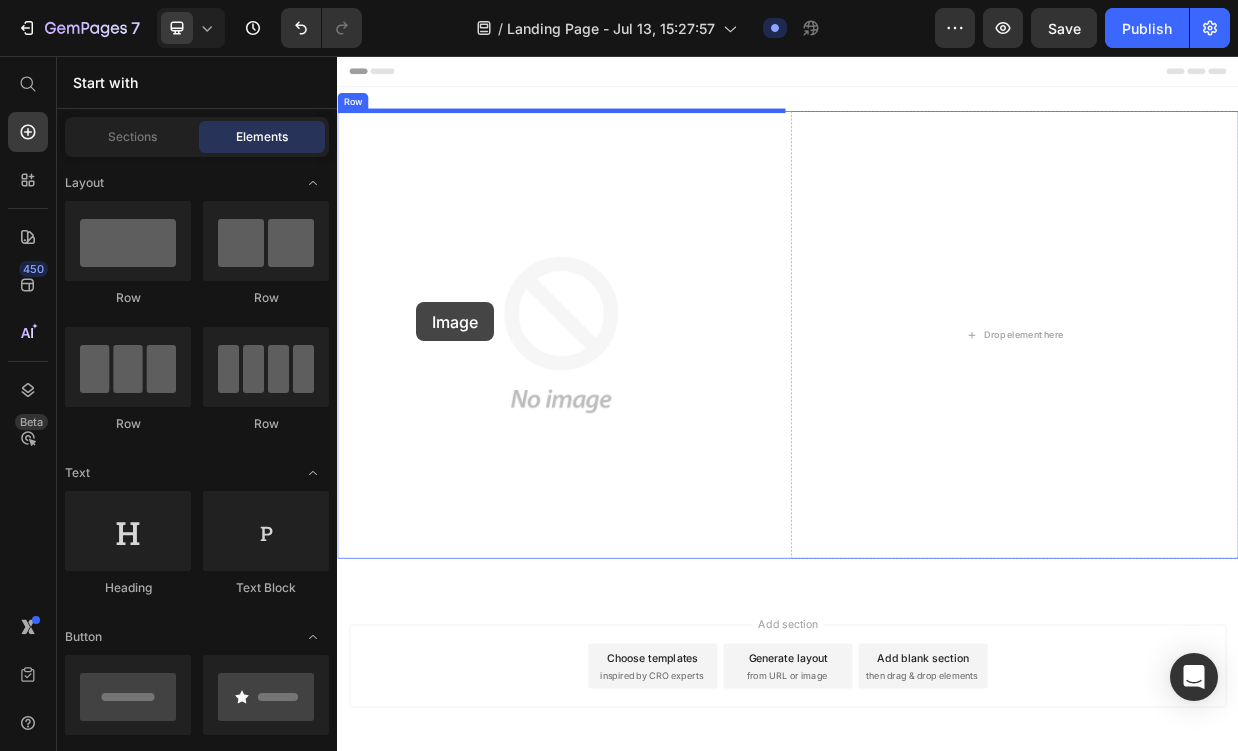 drag, startPoint x: 487, startPoint y: 412, endPoint x: 448, endPoint y: 382, distance: 49.20366 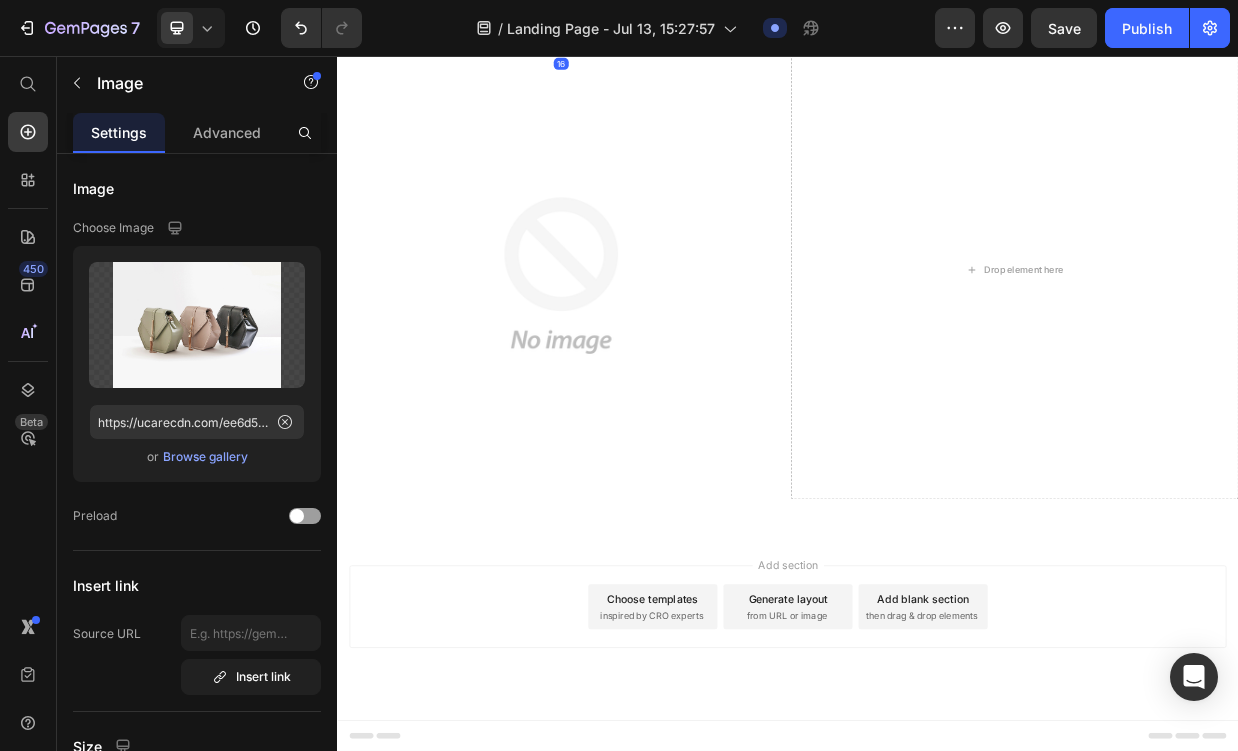 scroll, scrollTop: 252, scrollLeft: 0, axis: vertical 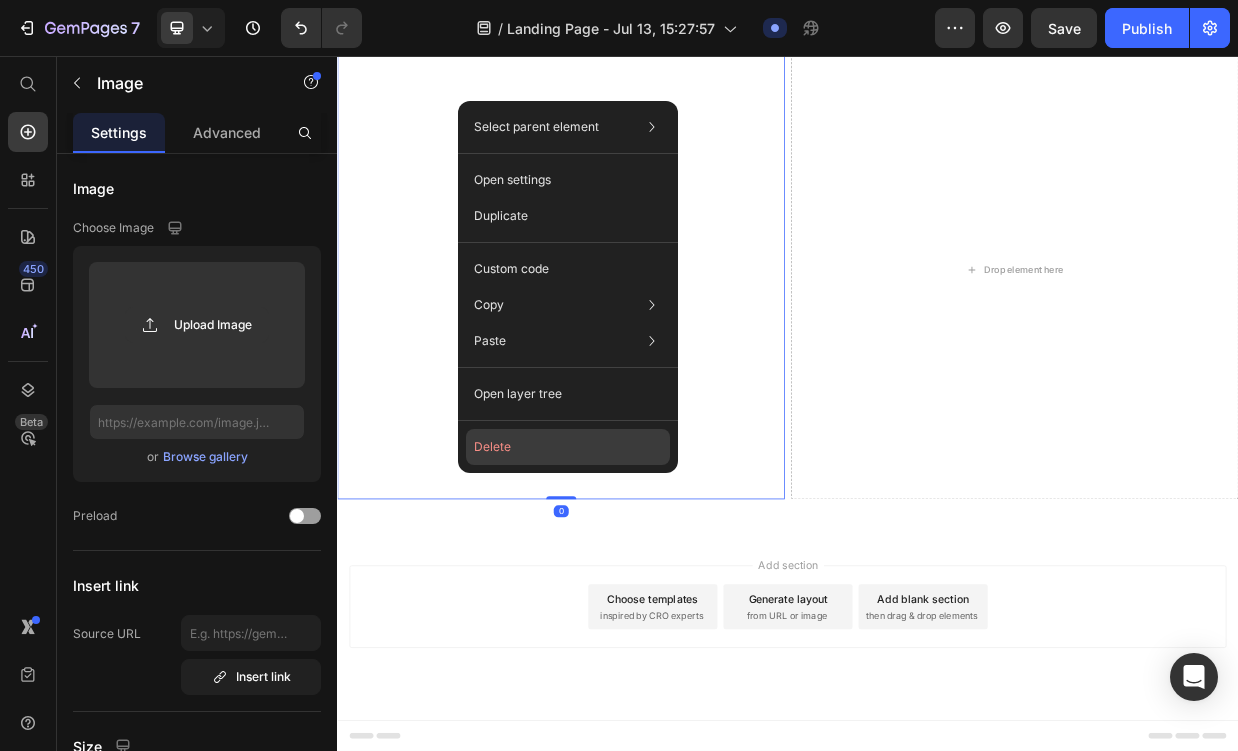 click on "Delete" 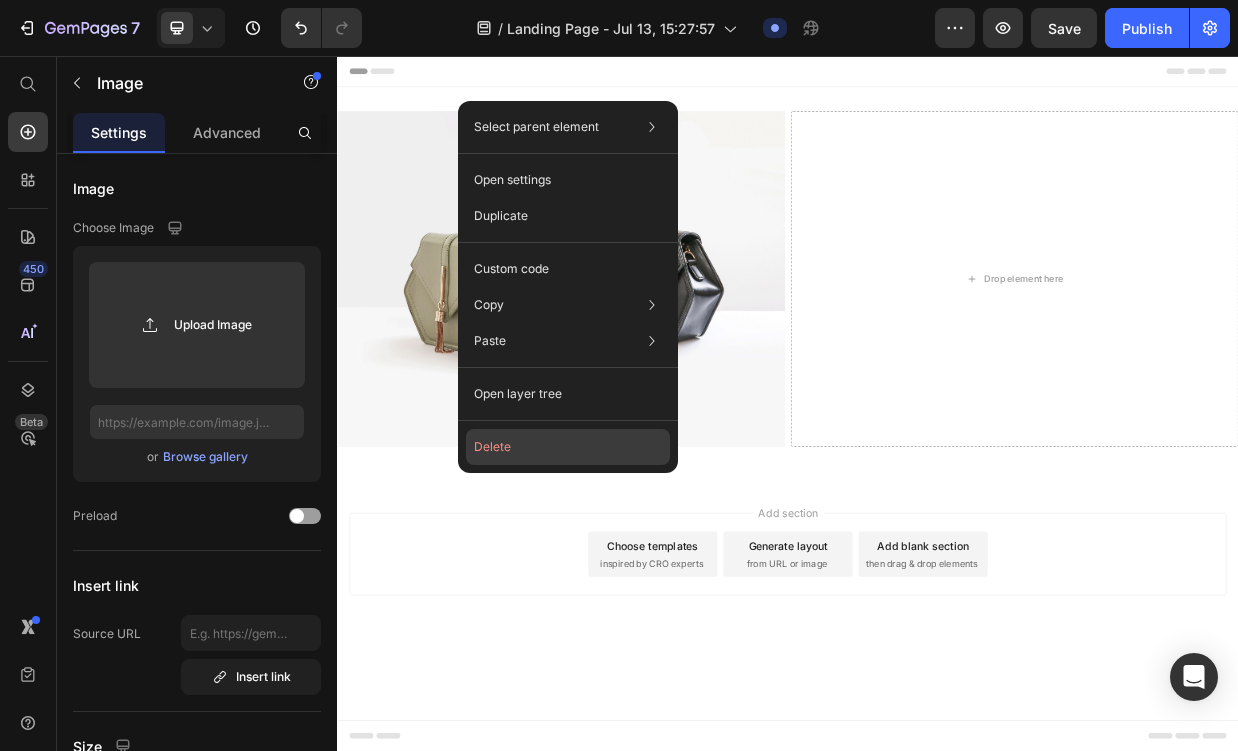 scroll, scrollTop: 0, scrollLeft: 0, axis: both 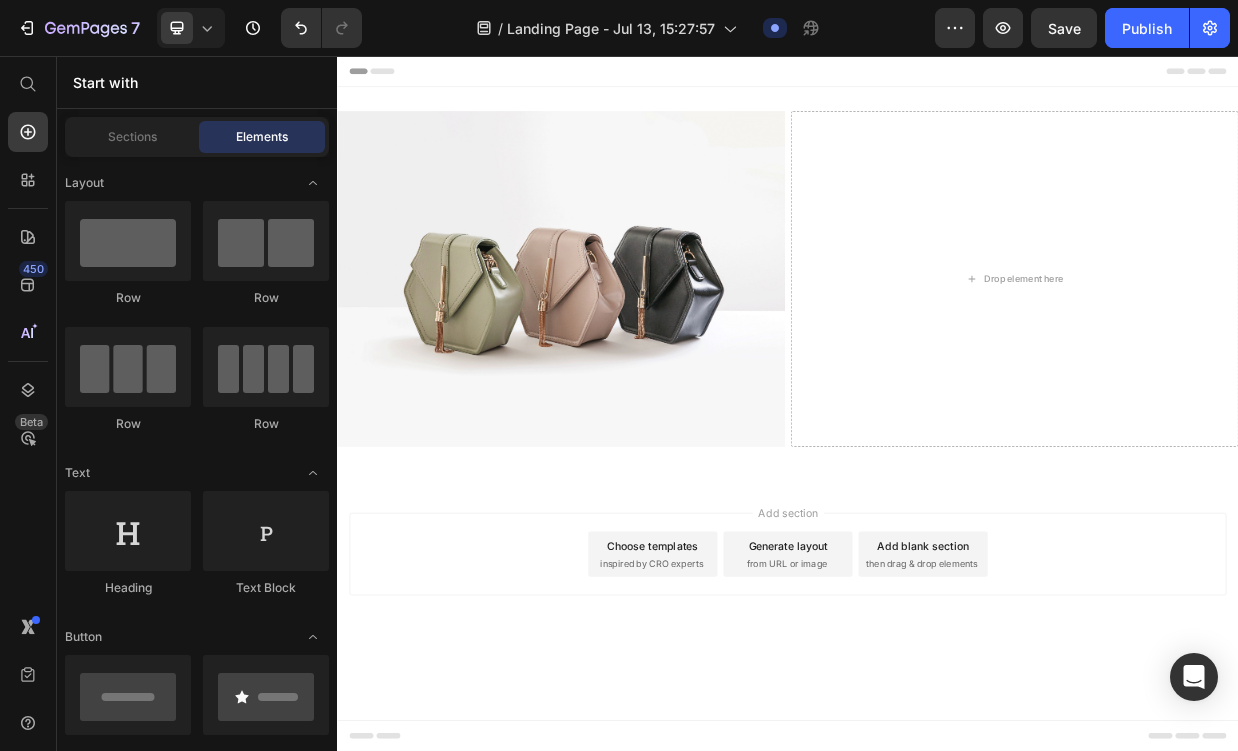 click on "Start with" at bounding box center [197, 82] 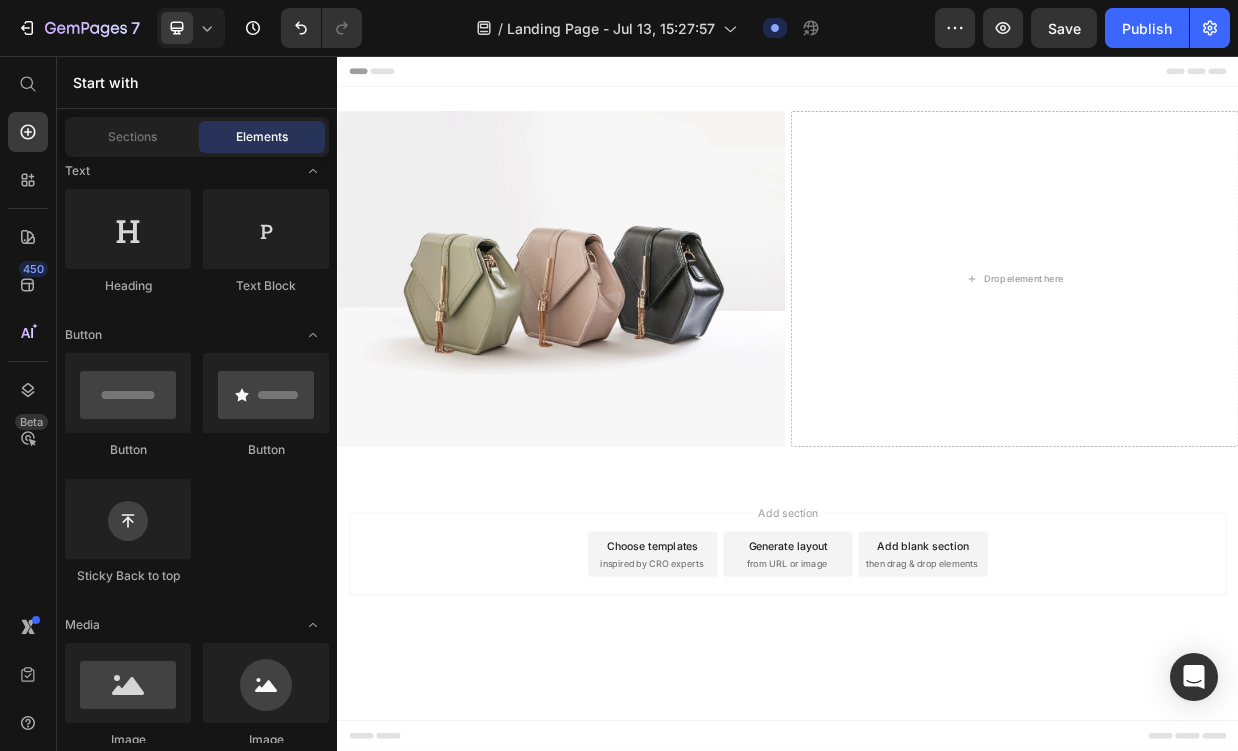 scroll, scrollTop: 0, scrollLeft: 0, axis: both 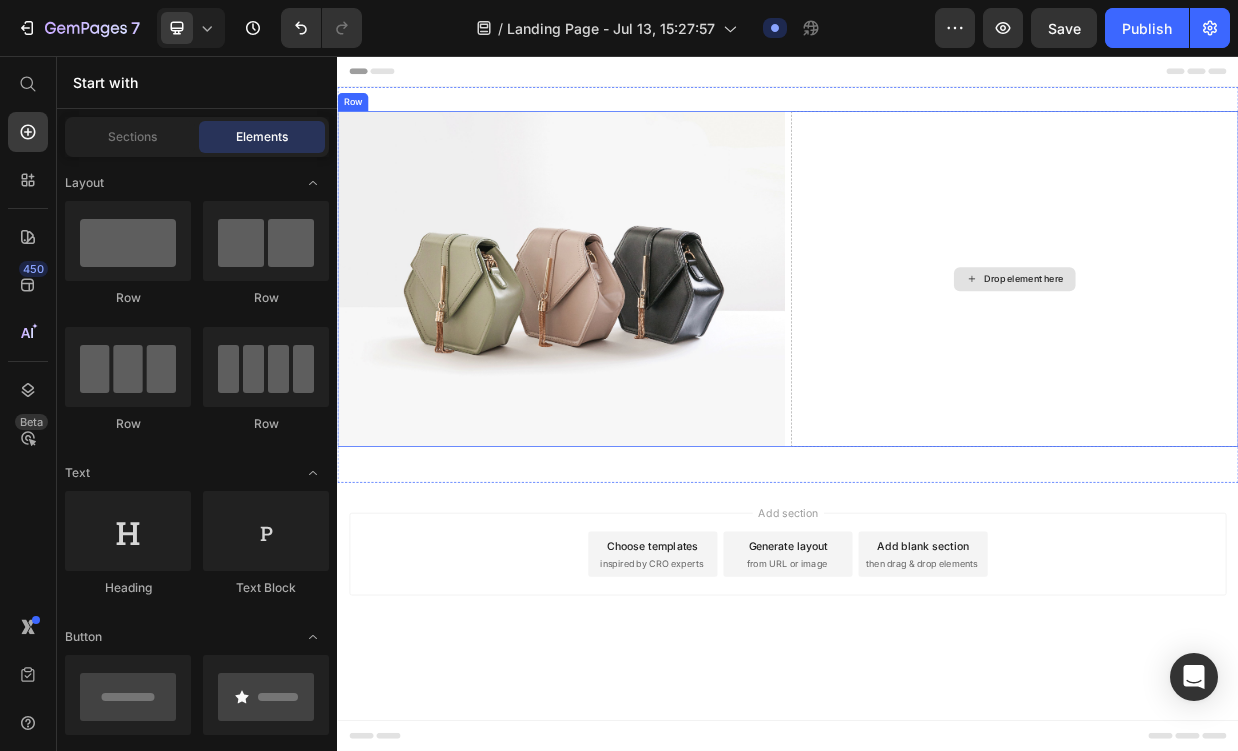 click on "Drop element here" at bounding box center (1239, 353) 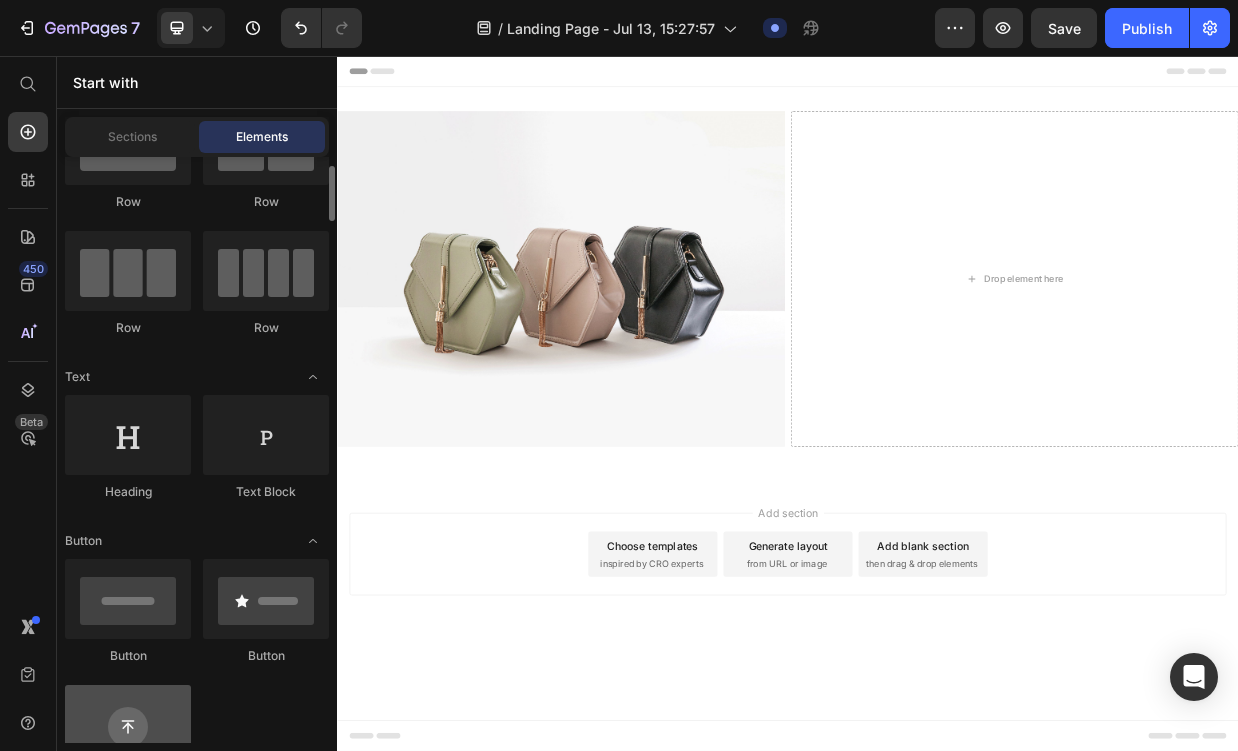 scroll, scrollTop: 0, scrollLeft: 0, axis: both 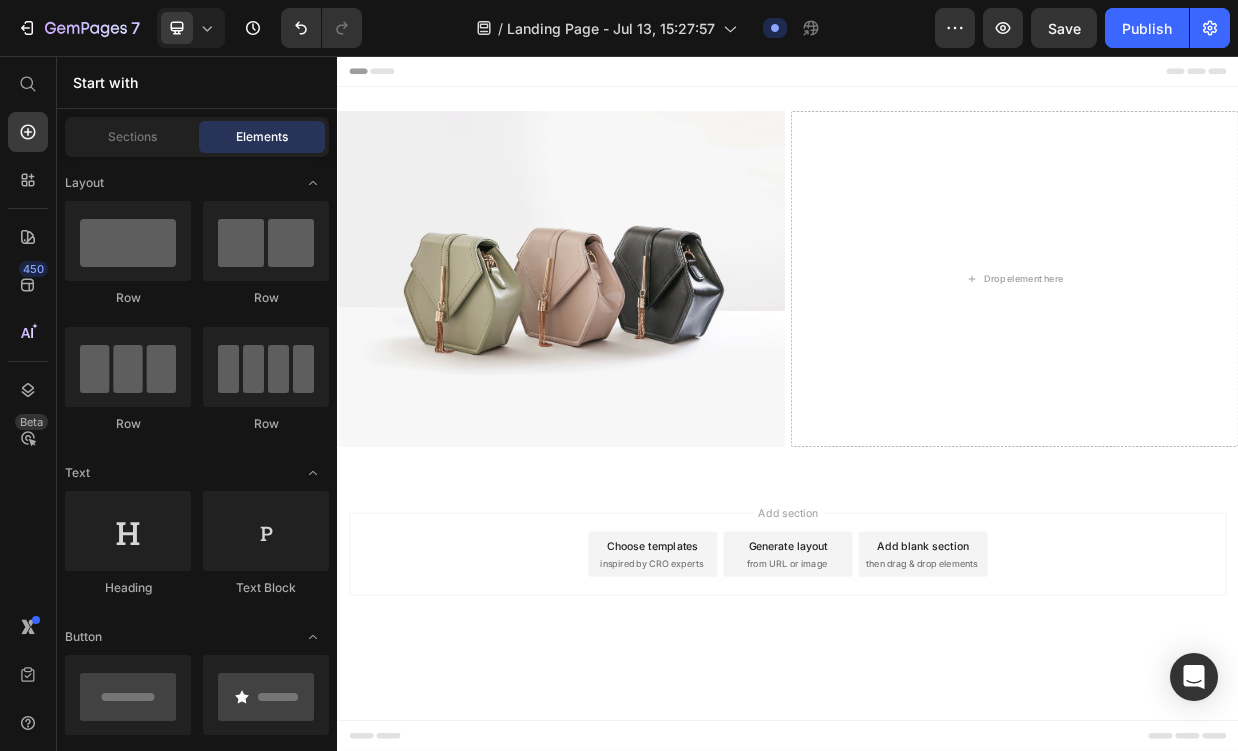 click on "Sections Elements" at bounding box center [197, 137] 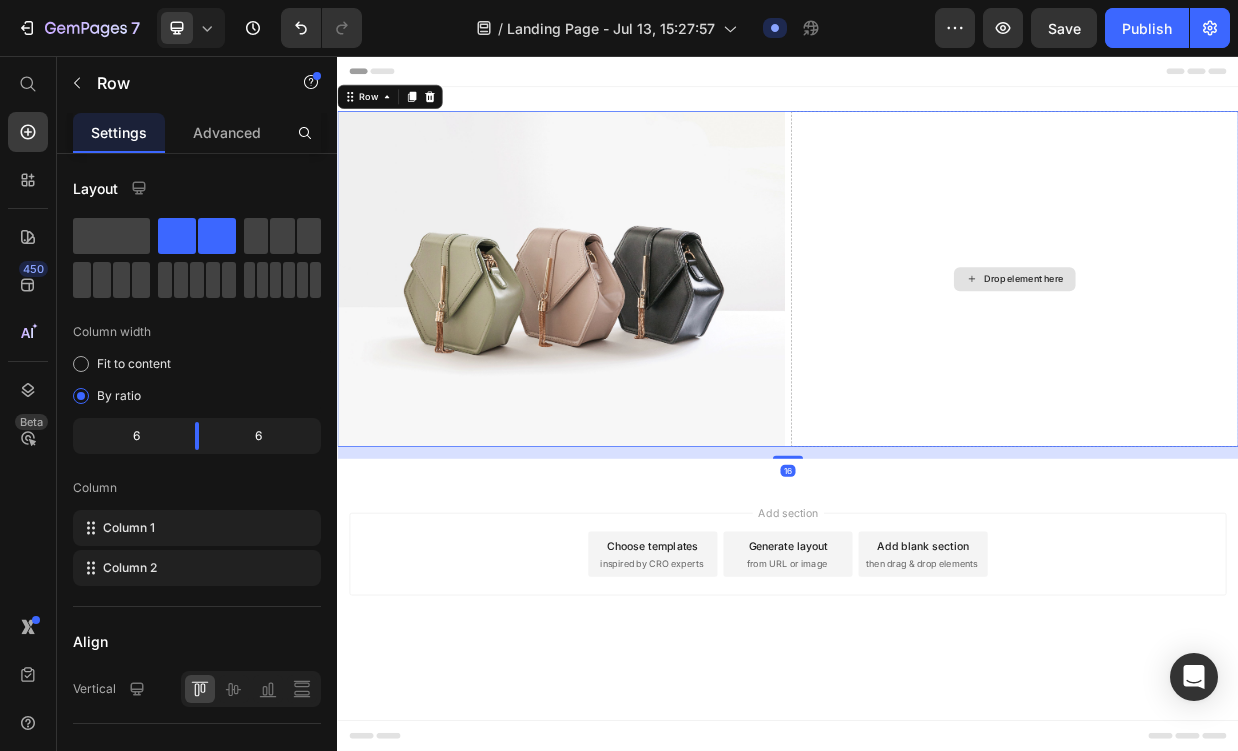 click on "Drop element here" at bounding box center [1239, 352] 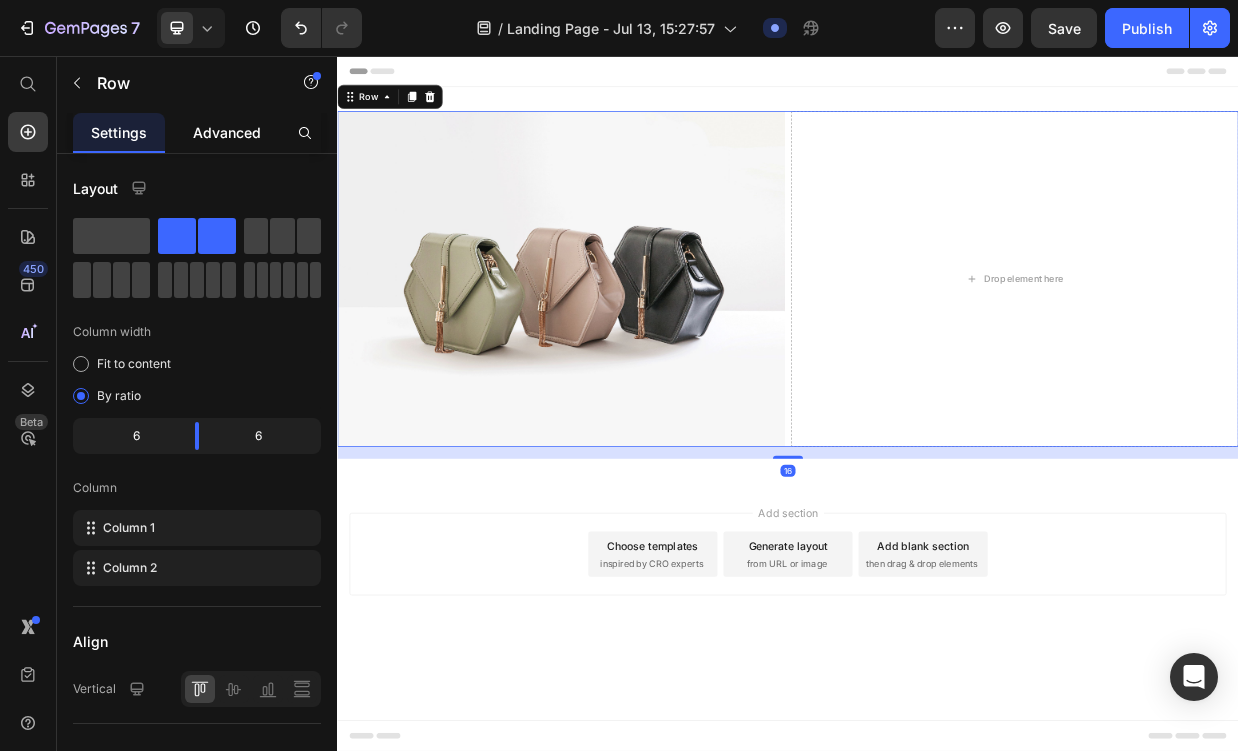 click on "Advanced" 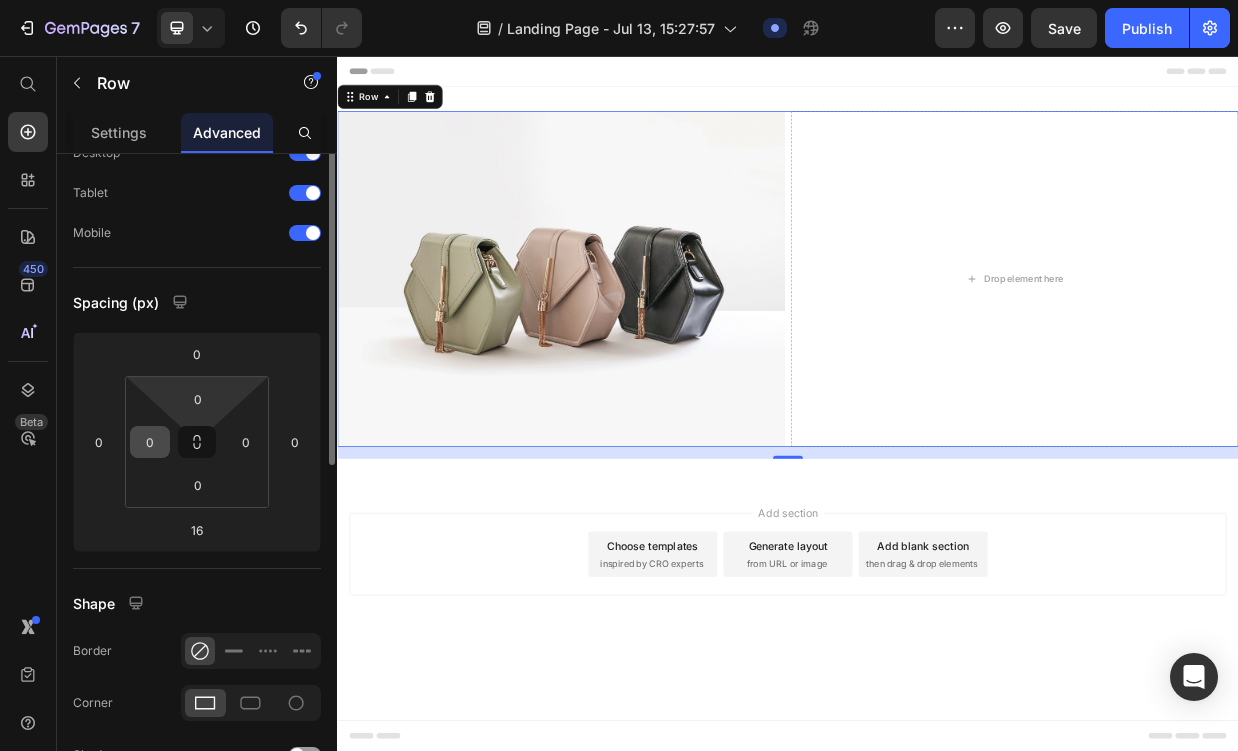 scroll, scrollTop: 0, scrollLeft: 0, axis: both 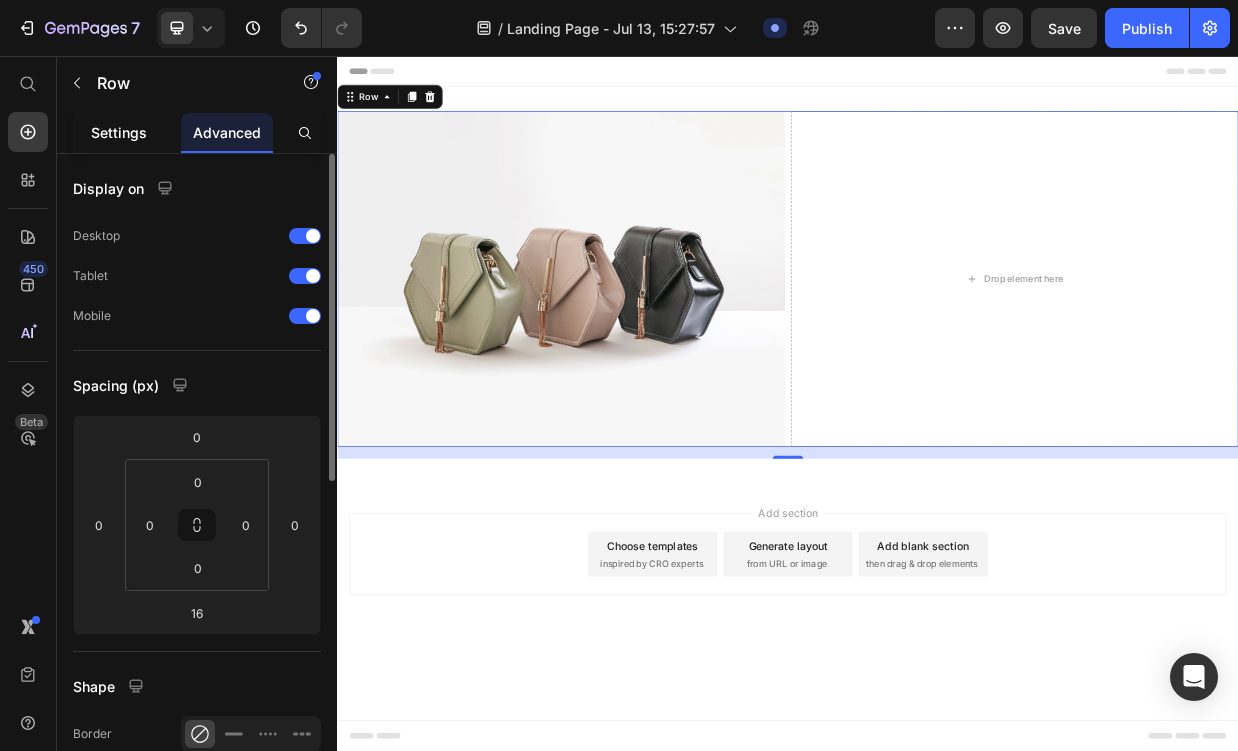 click on "Settings" at bounding box center (119, 132) 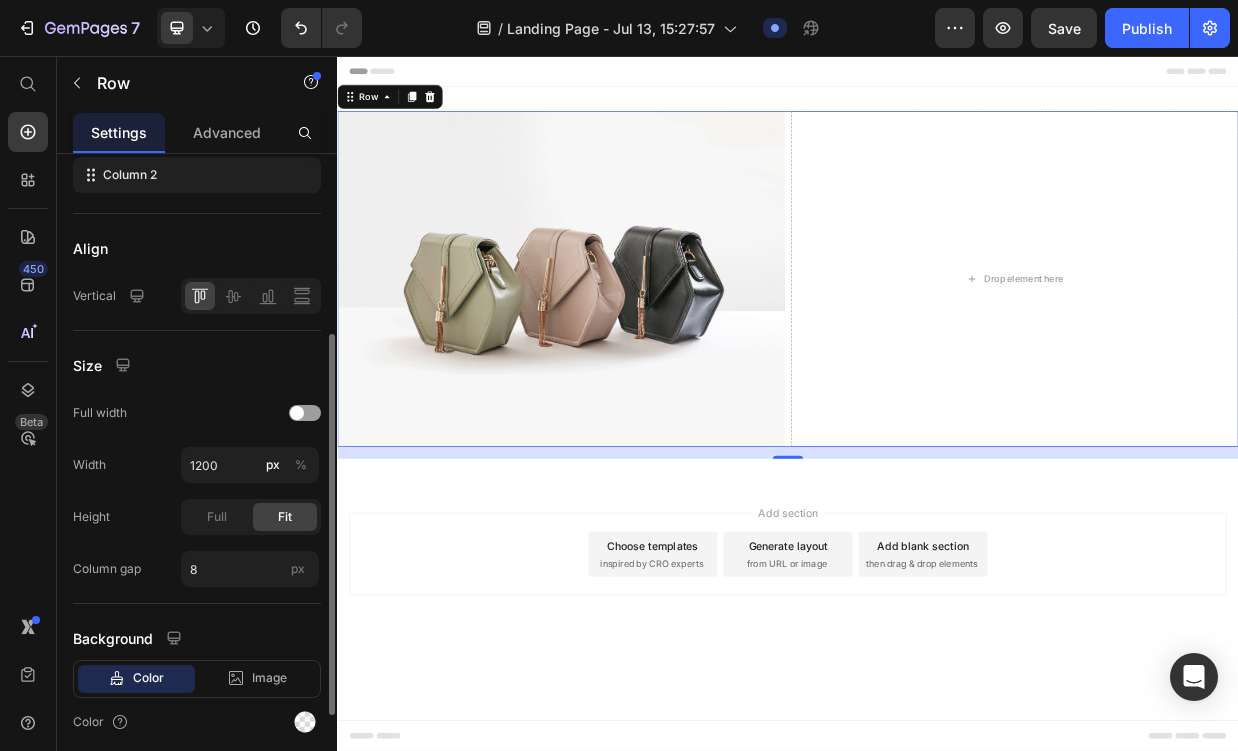 scroll, scrollTop: 467, scrollLeft: 0, axis: vertical 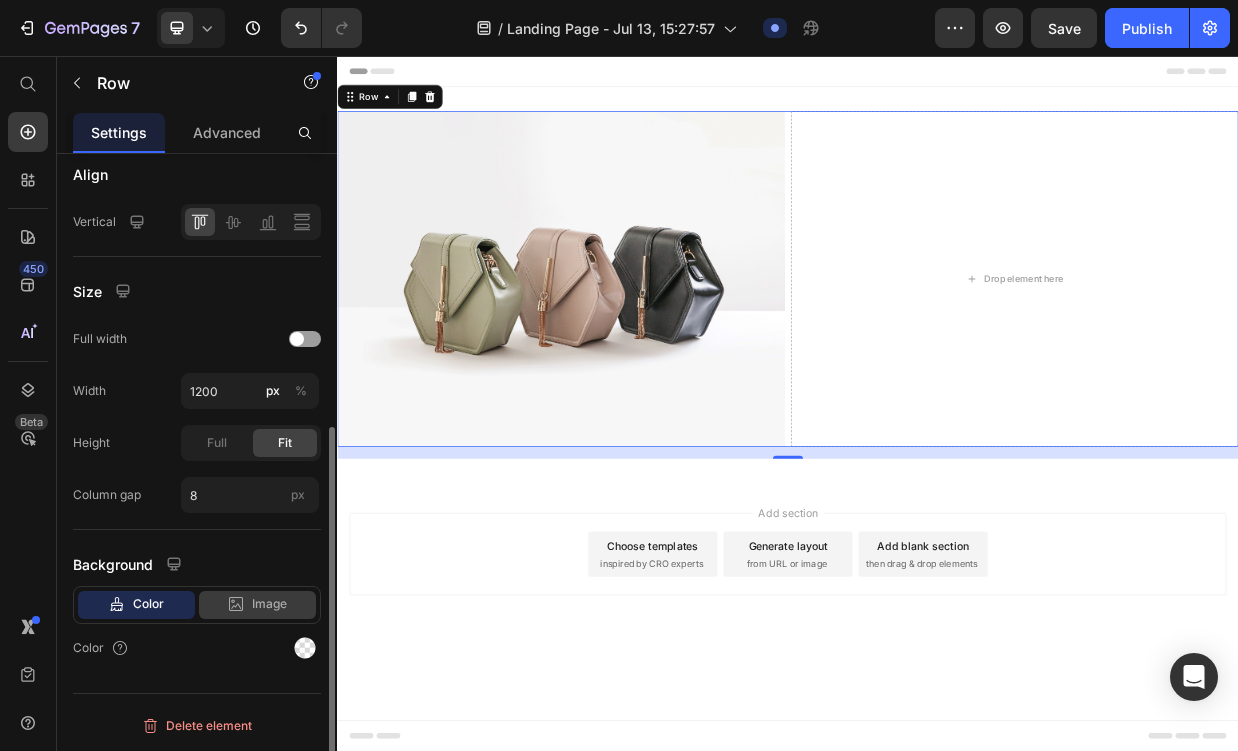 click on "Image" 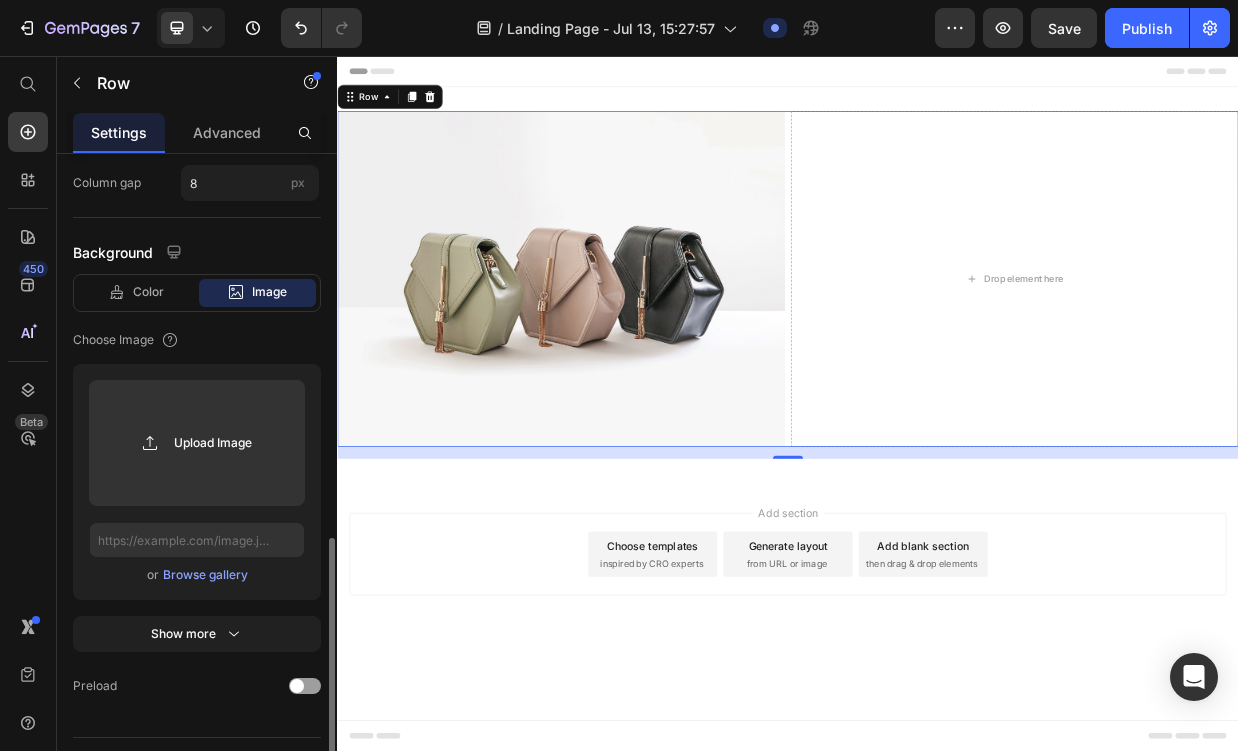 scroll, scrollTop: 820, scrollLeft: 0, axis: vertical 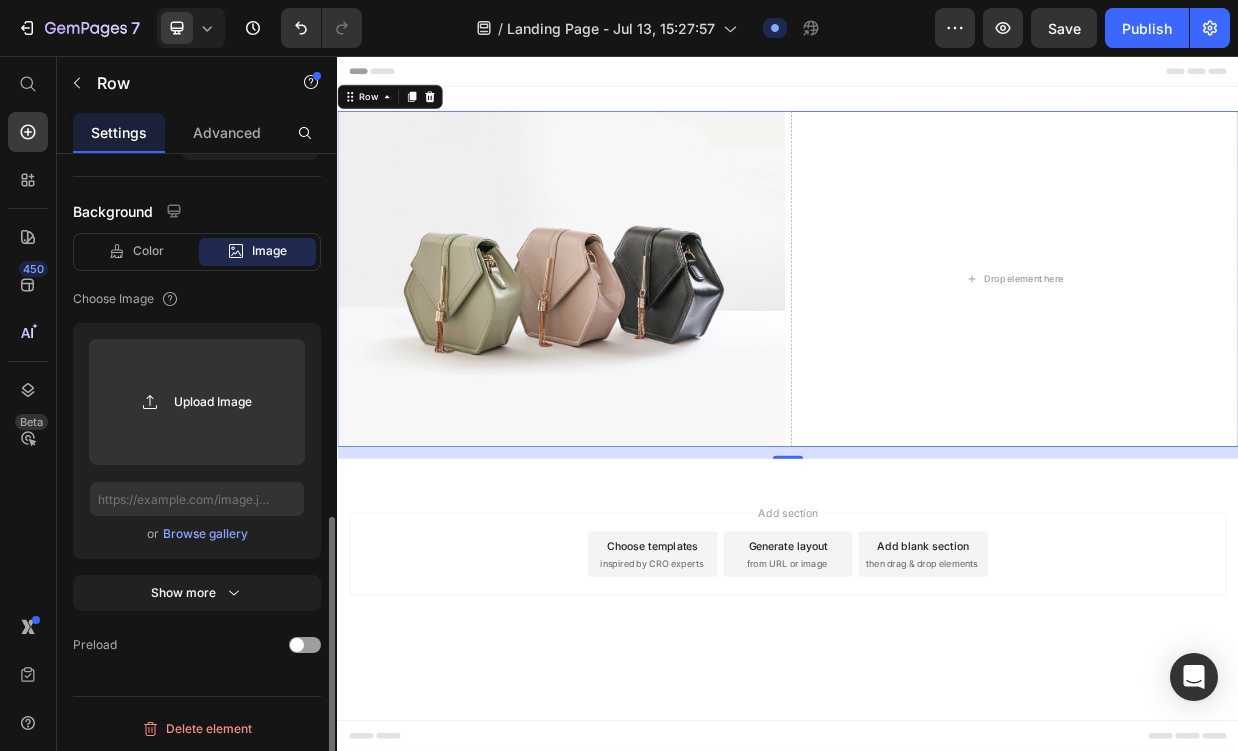 click on "Color Image Video" at bounding box center [197, 252] 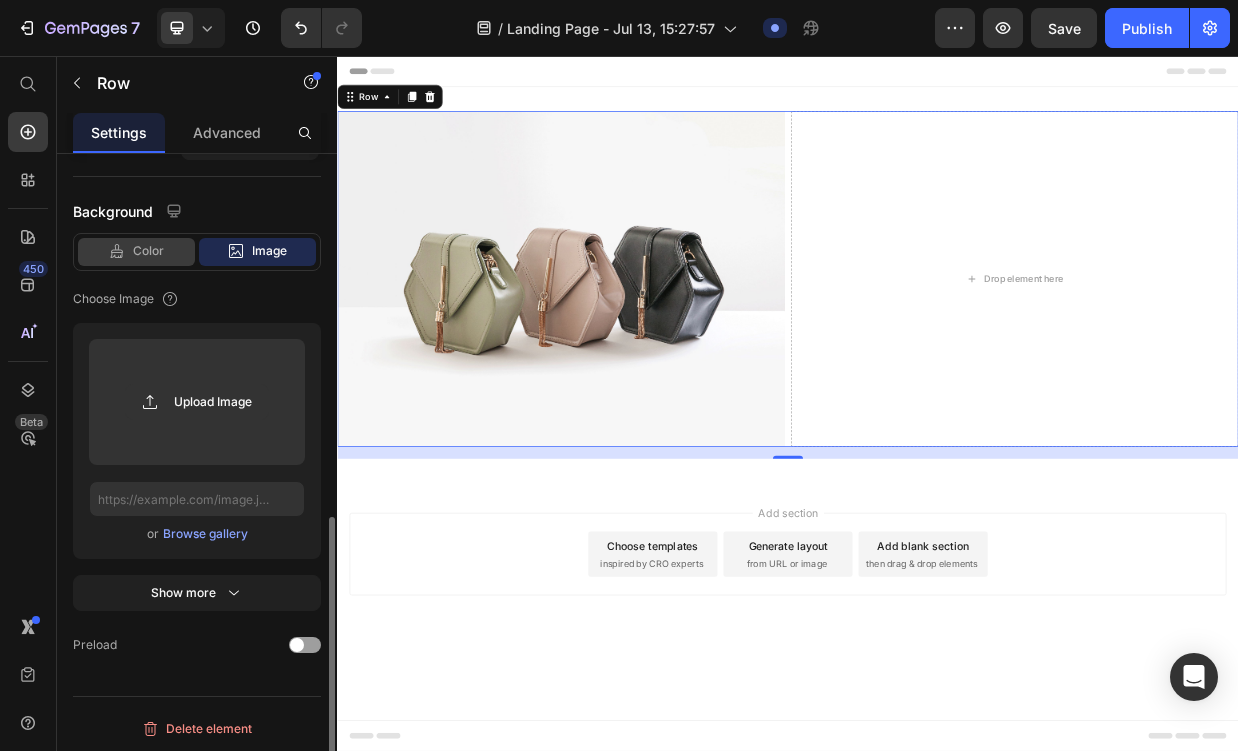 click on "Color" at bounding box center (148, 251) 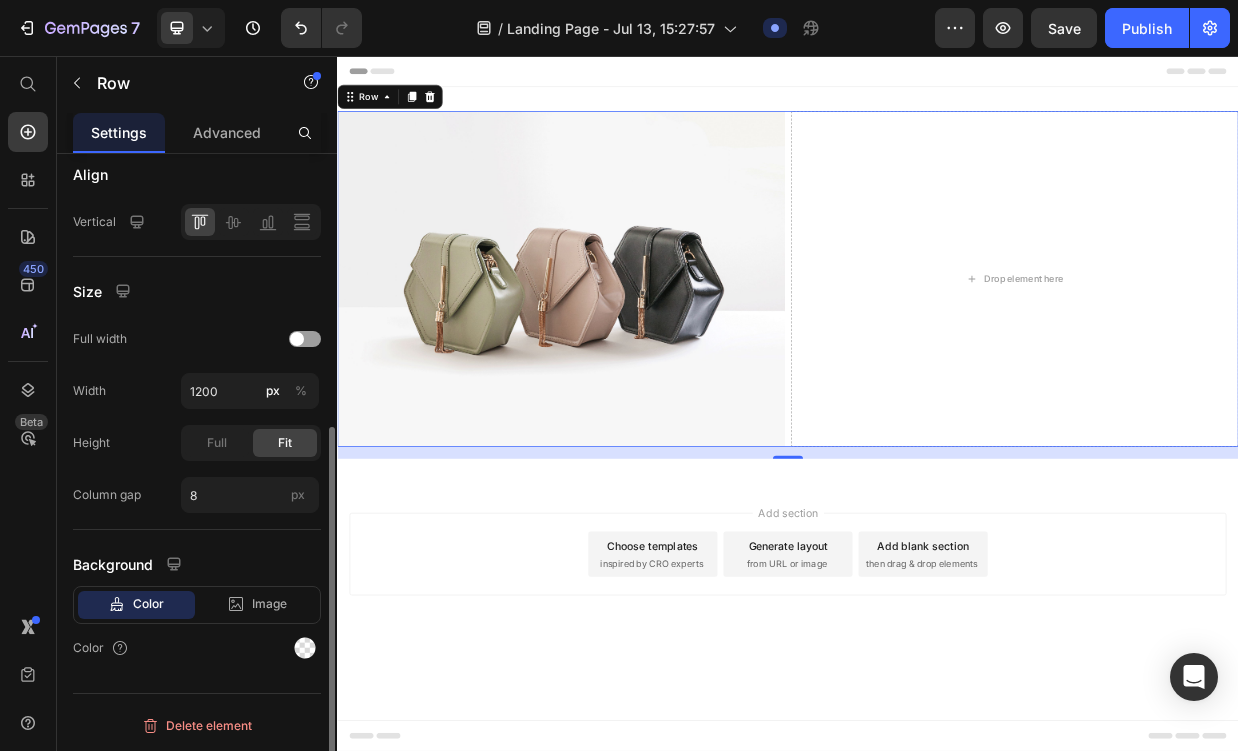 scroll, scrollTop: 467, scrollLeft: 0, axis: vertical 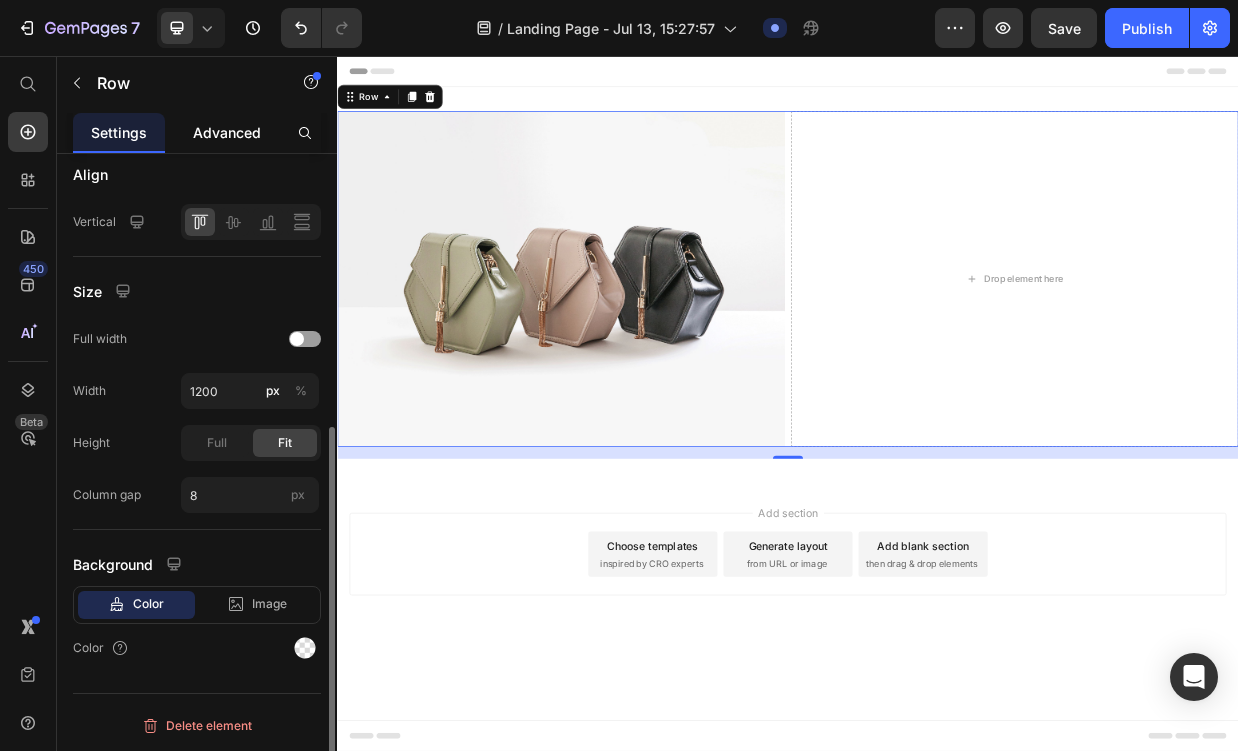 click on "Advanced" at bounding box center (227, 132) 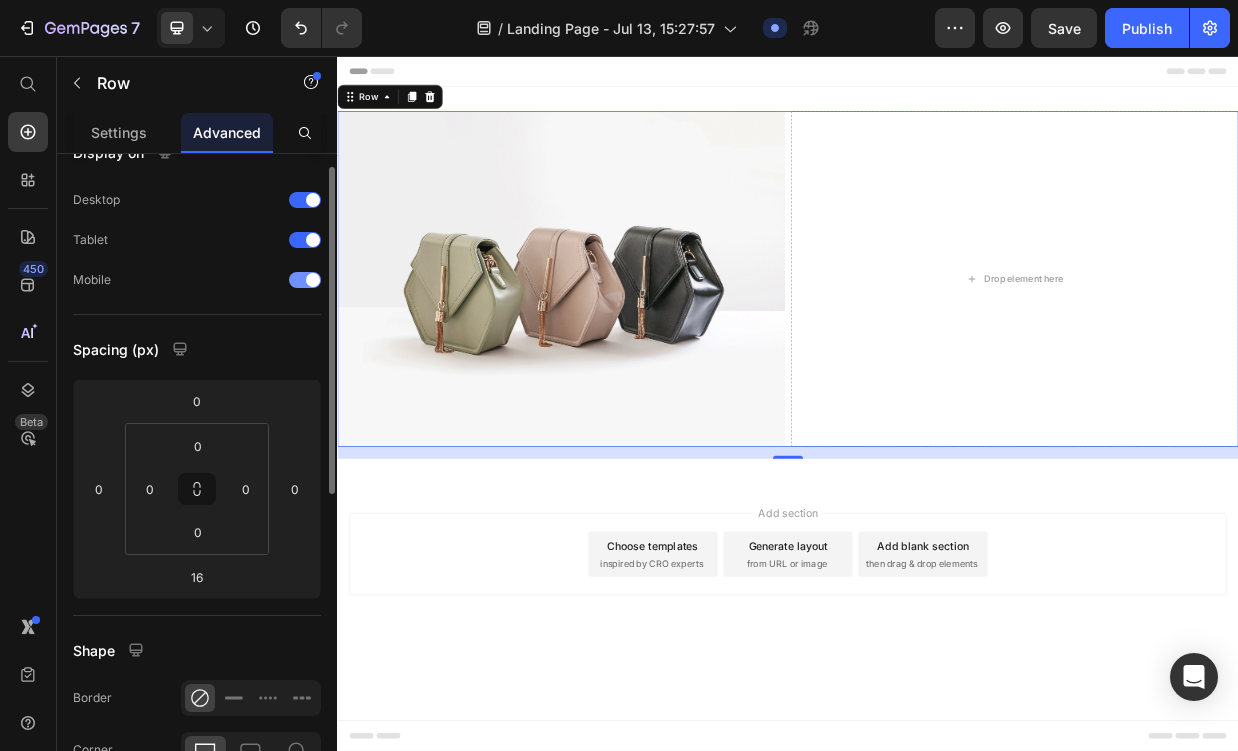 scroll, scrollTop: 0, scrollLeft: 0, axis: both 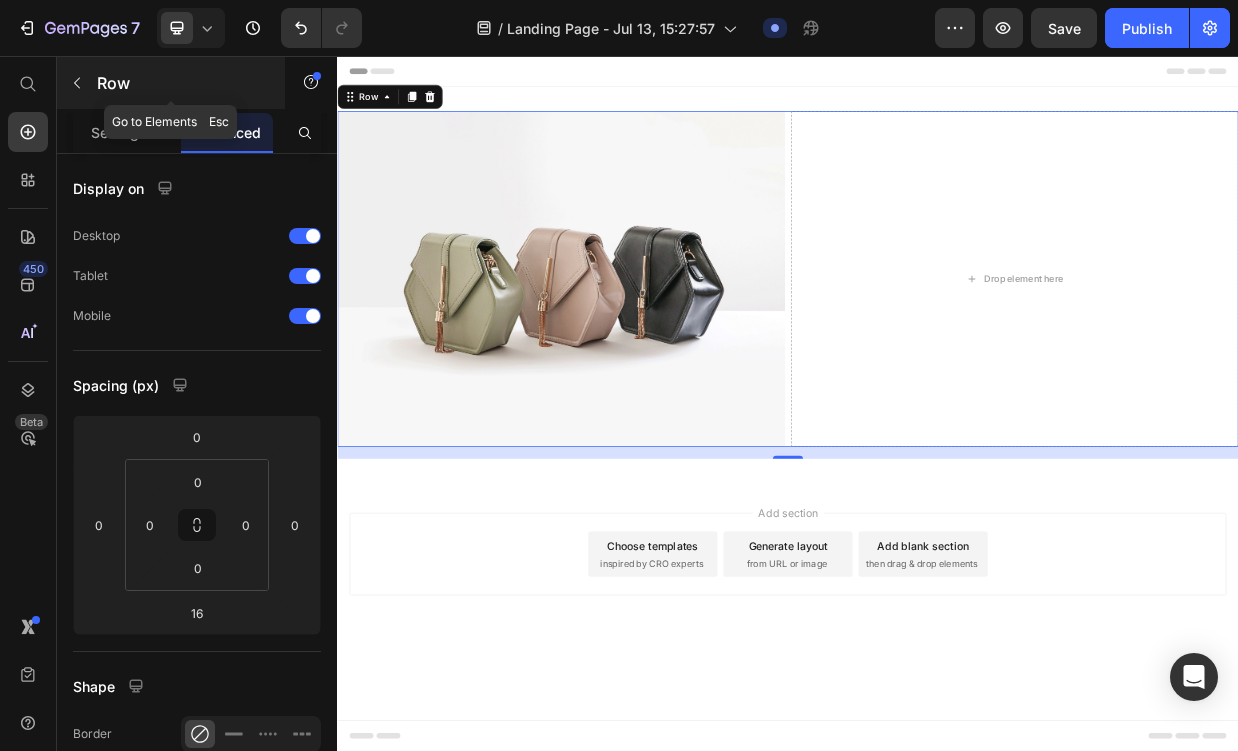 click at bounding box center [77, 83] 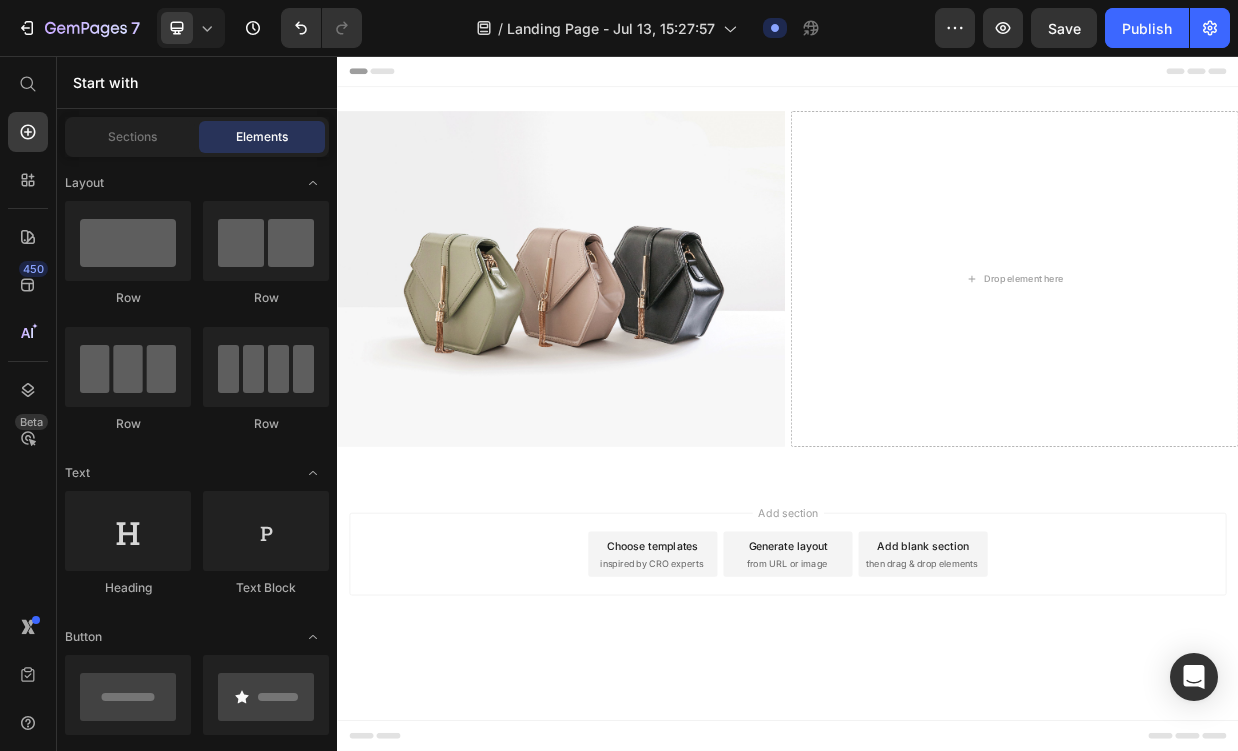 click on "Elements" at bounding box center (262, 137) 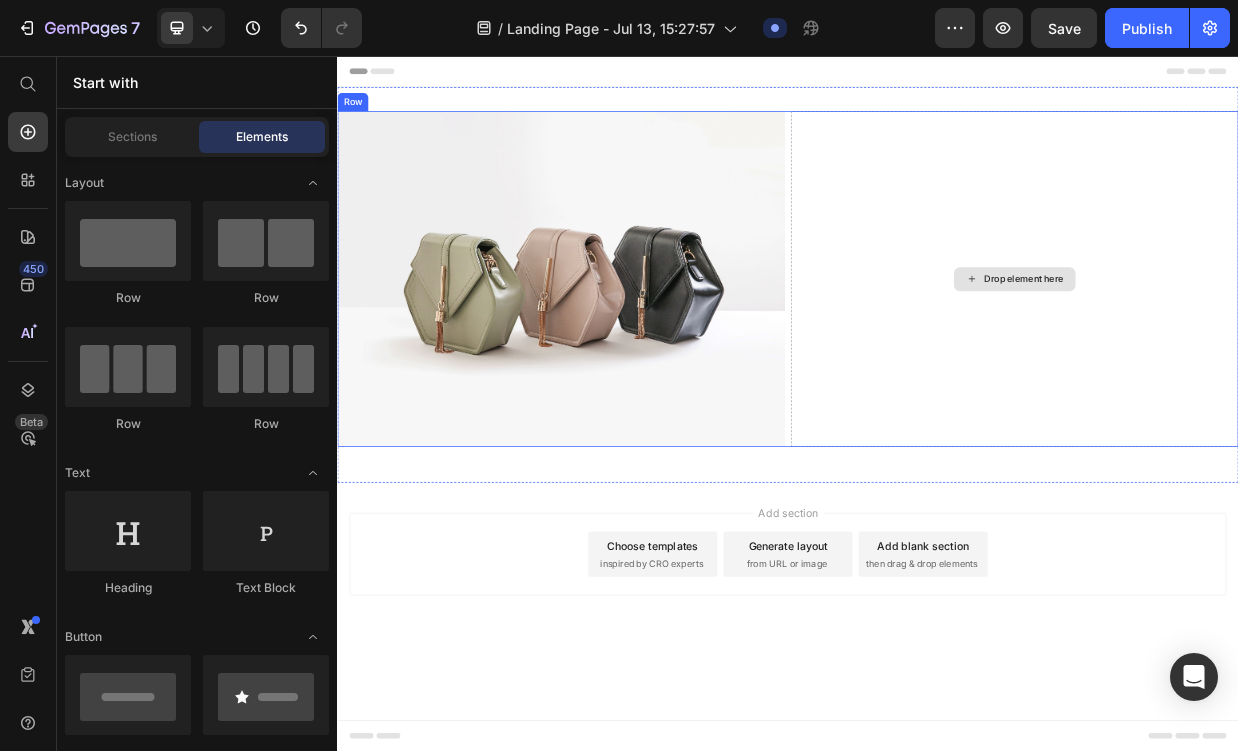 click on "Drop element here" at bounding box center (1239, 353) 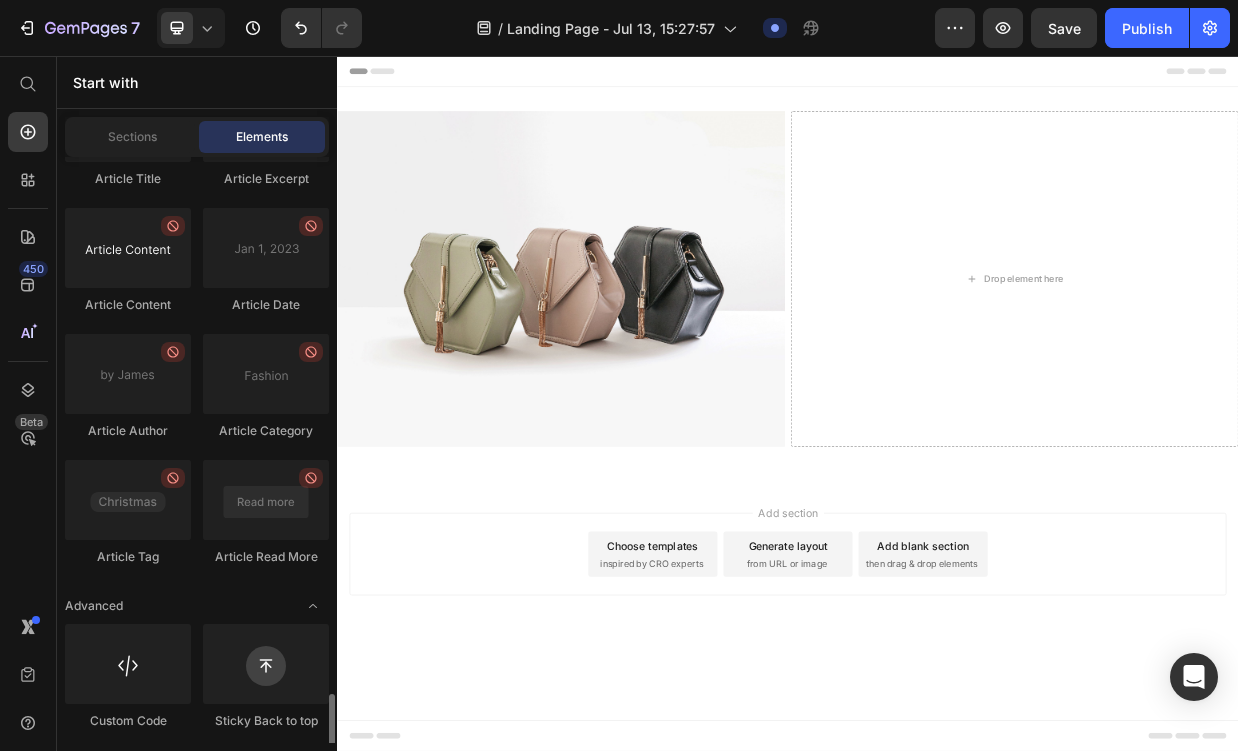 scroll, scrollTop: 5593, scrollLeft: 0, axis: vertical 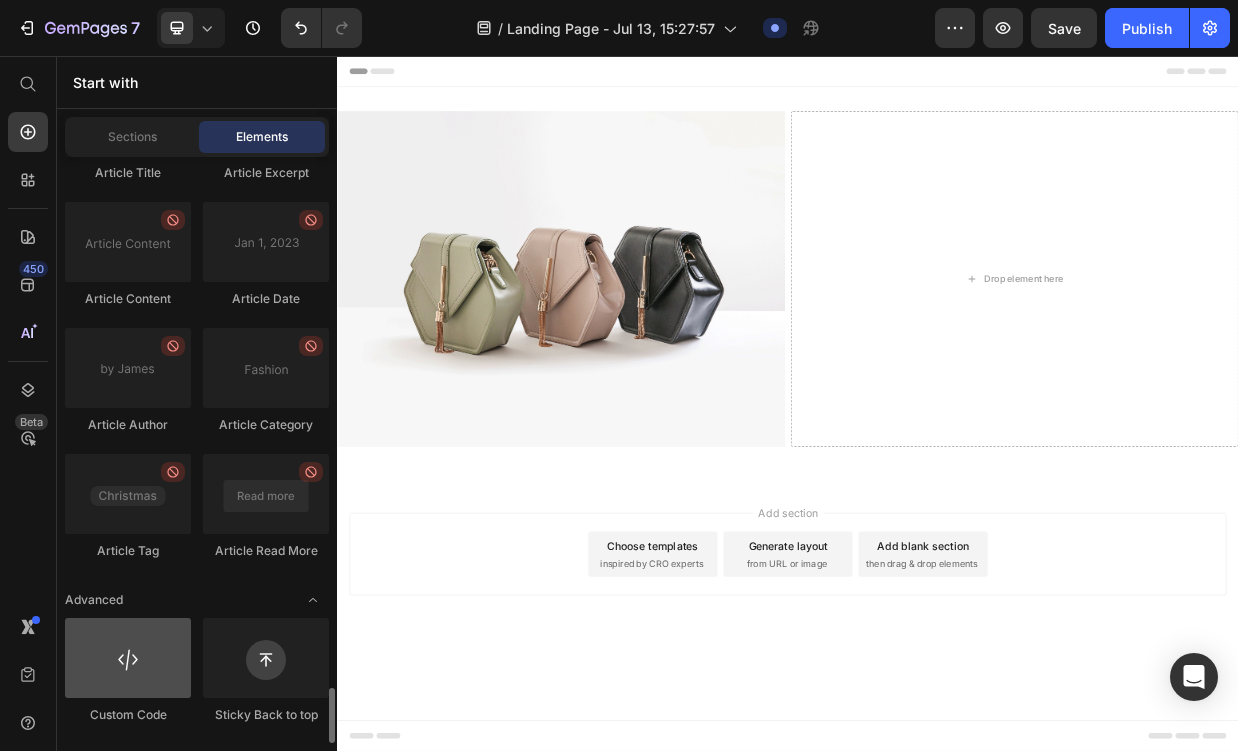 click at bounding box center (128, 658) 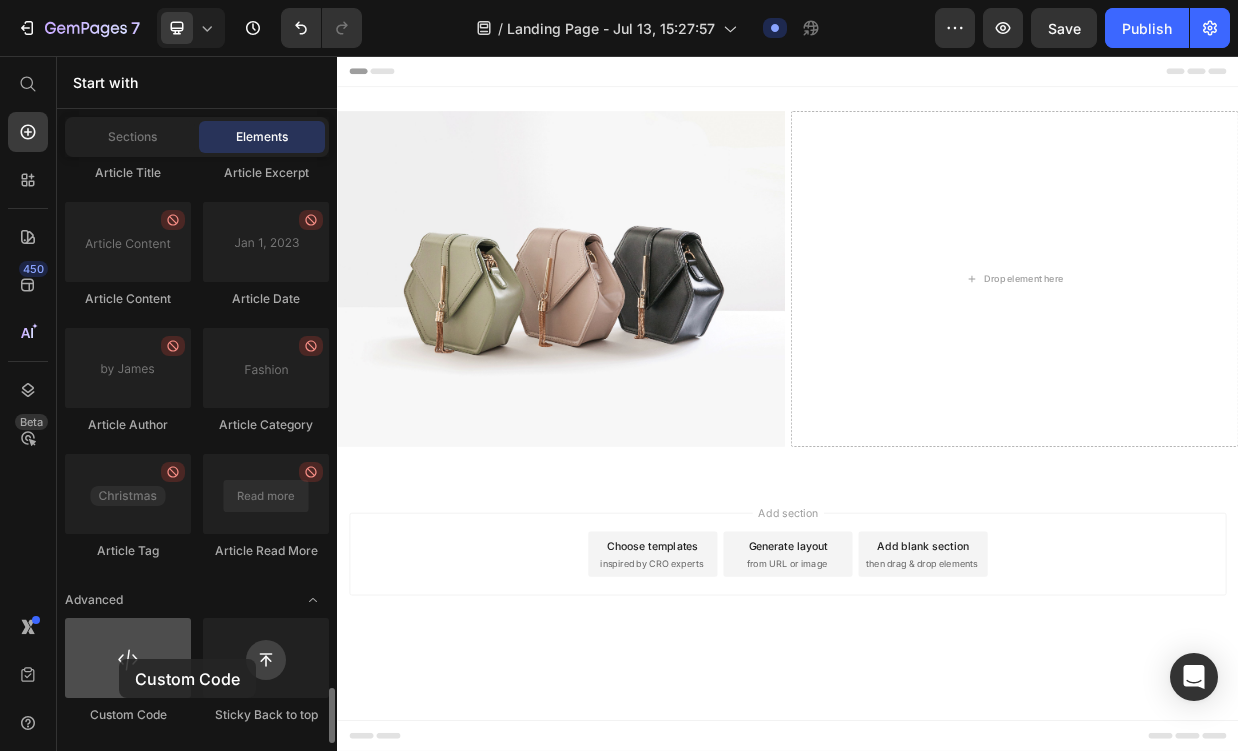 click at bounding box center (128, 658) 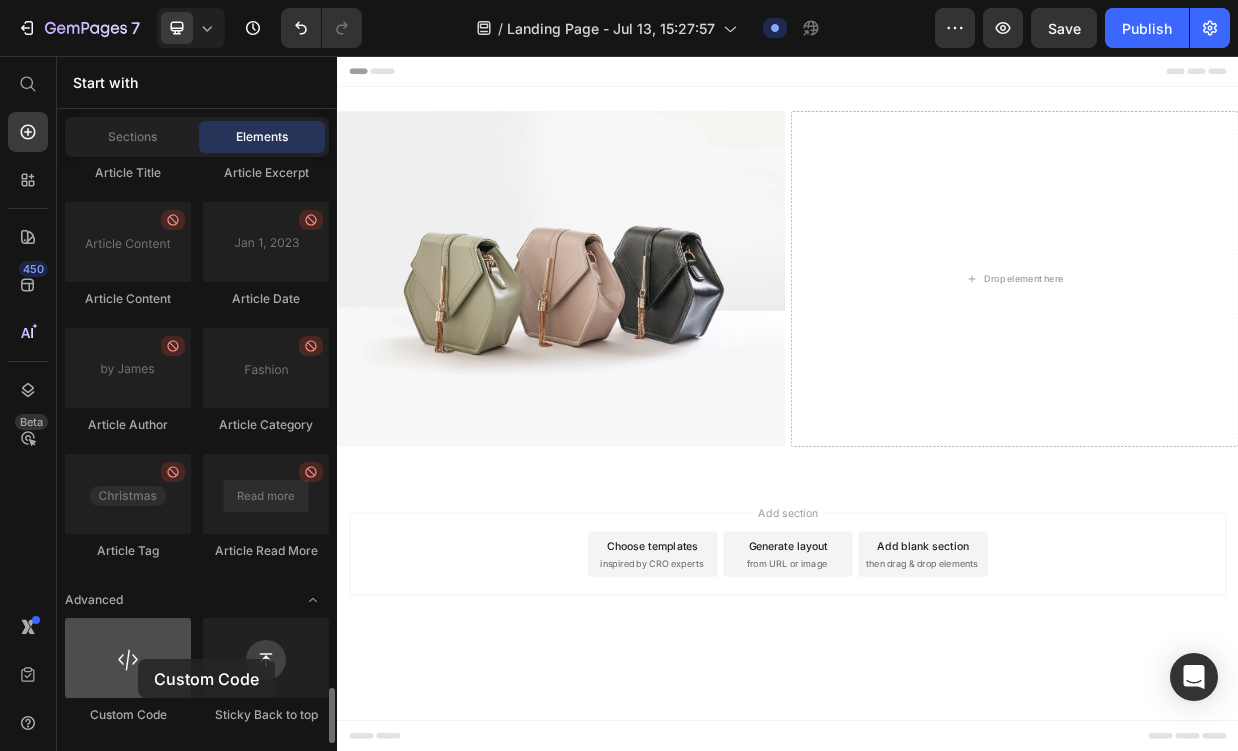 click at bounding box center (128, 658) 